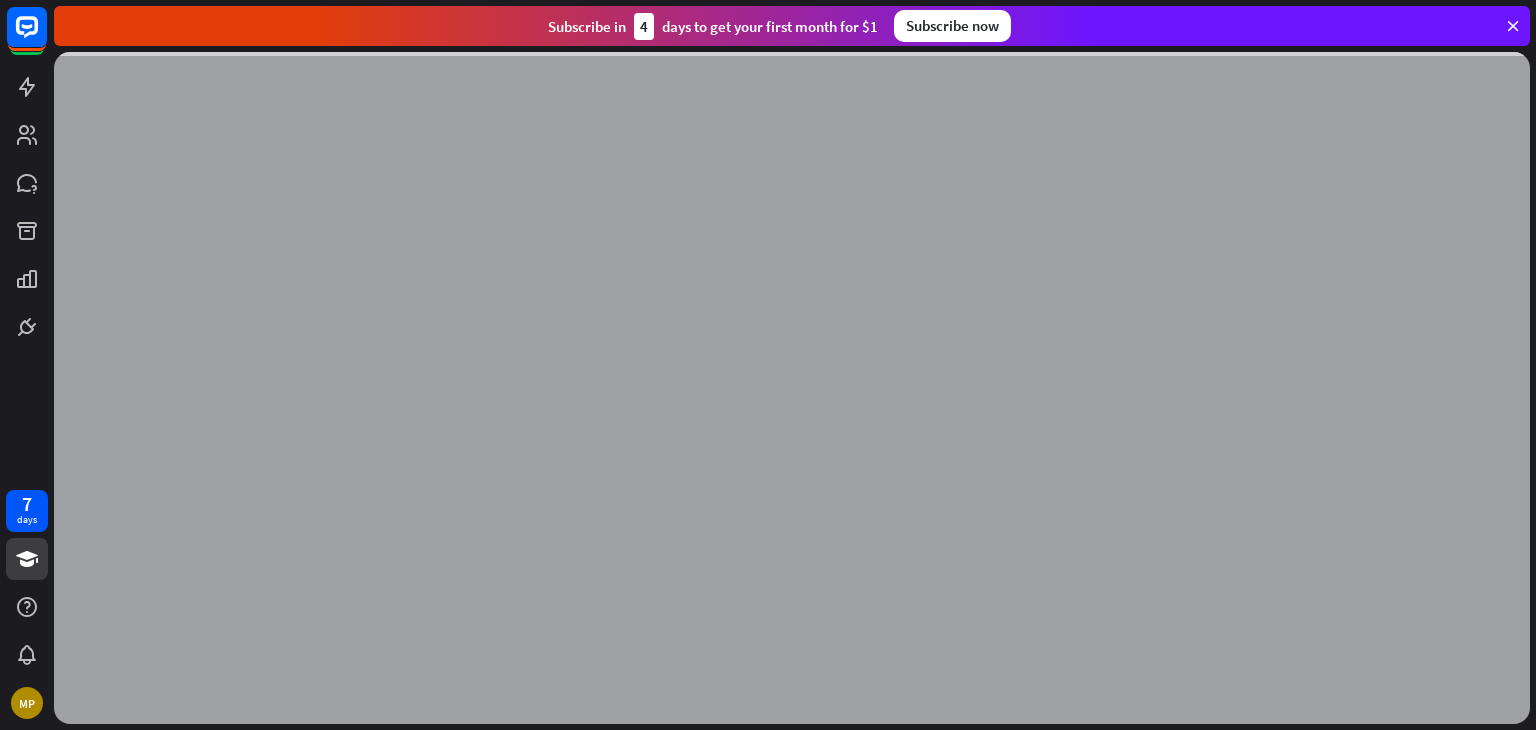scroll, scrollTop: 0, scrollLeft: 0, axis: both 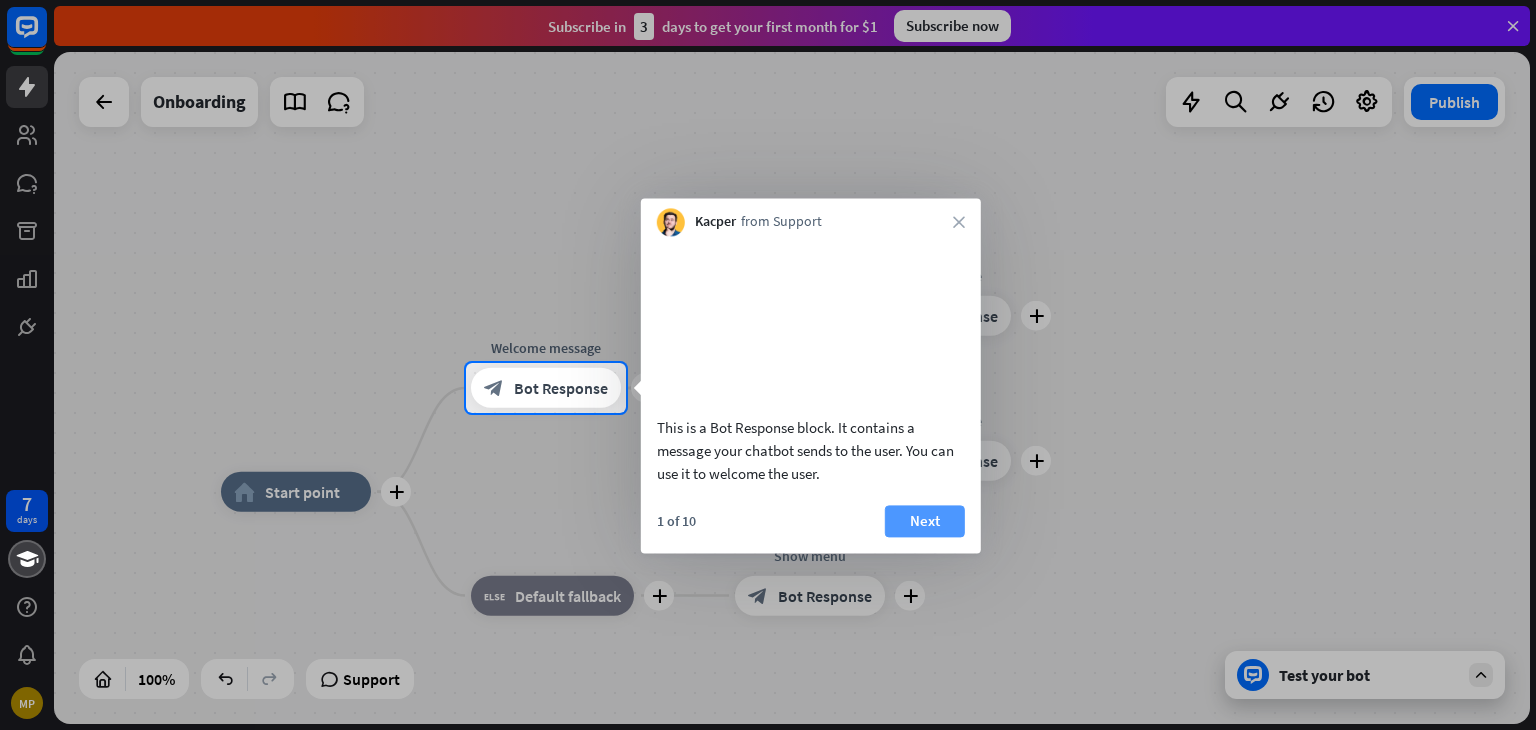 click on "Next" at bounding box center (925, 521) 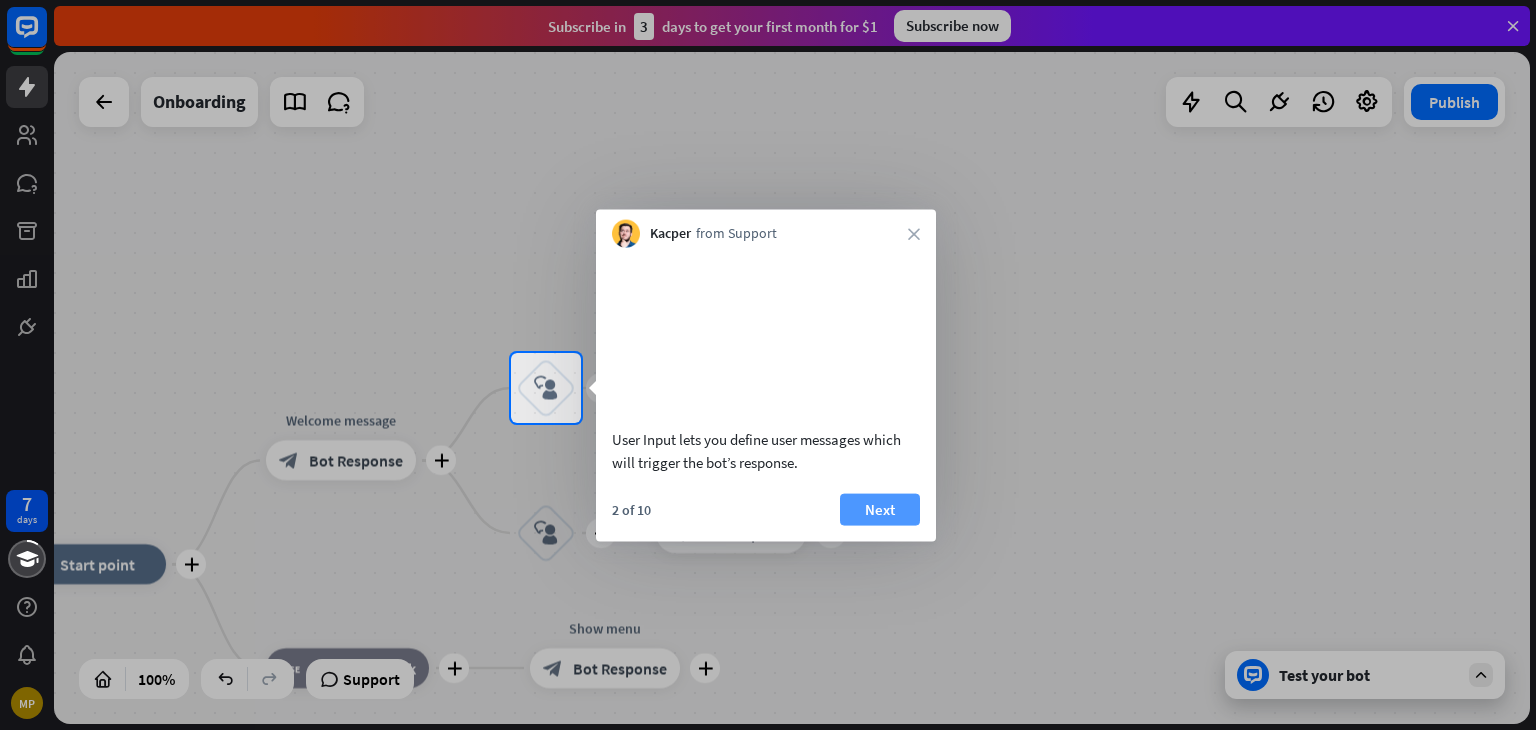 click on "Next" at bounding box center (880, 509) 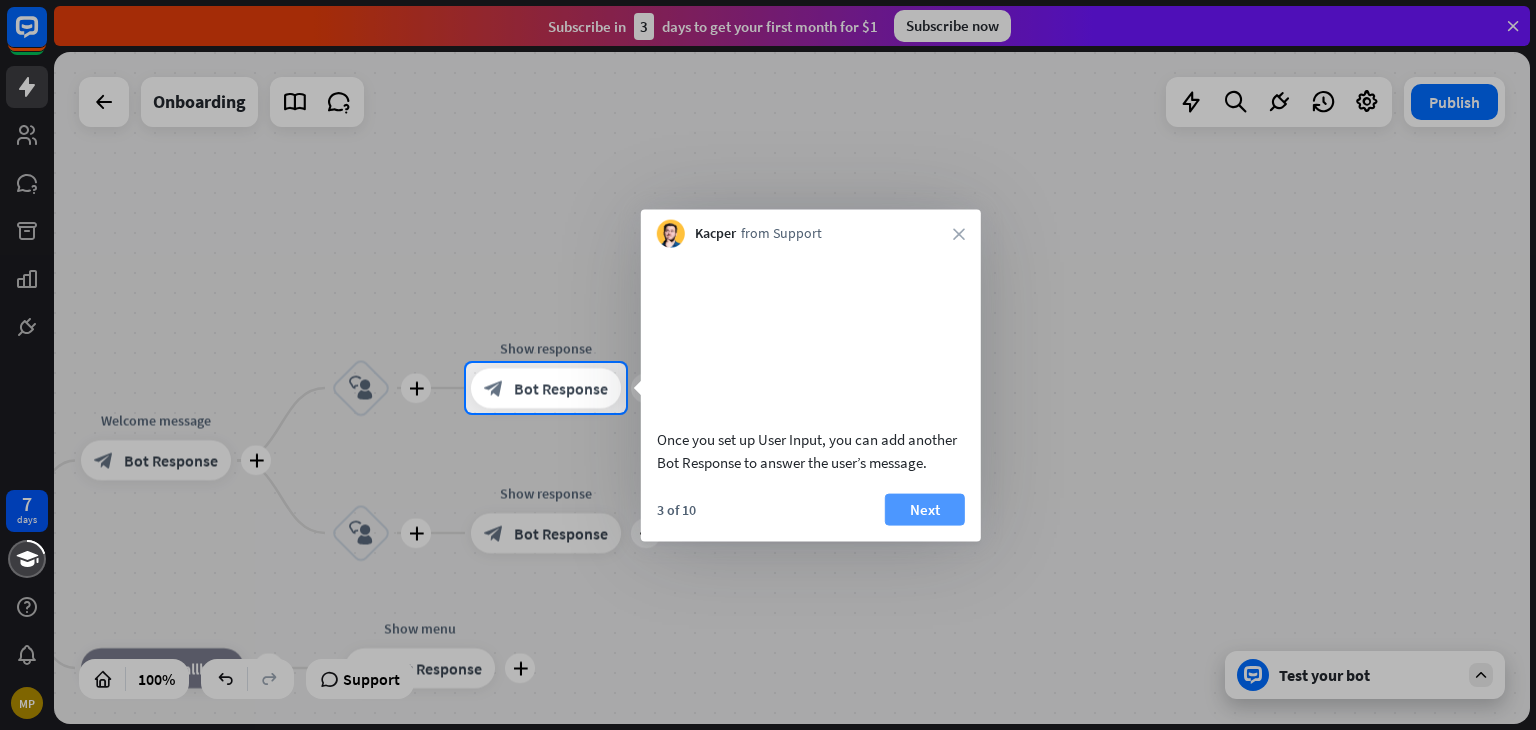 click on "Next" at bounding box center (925, 509) 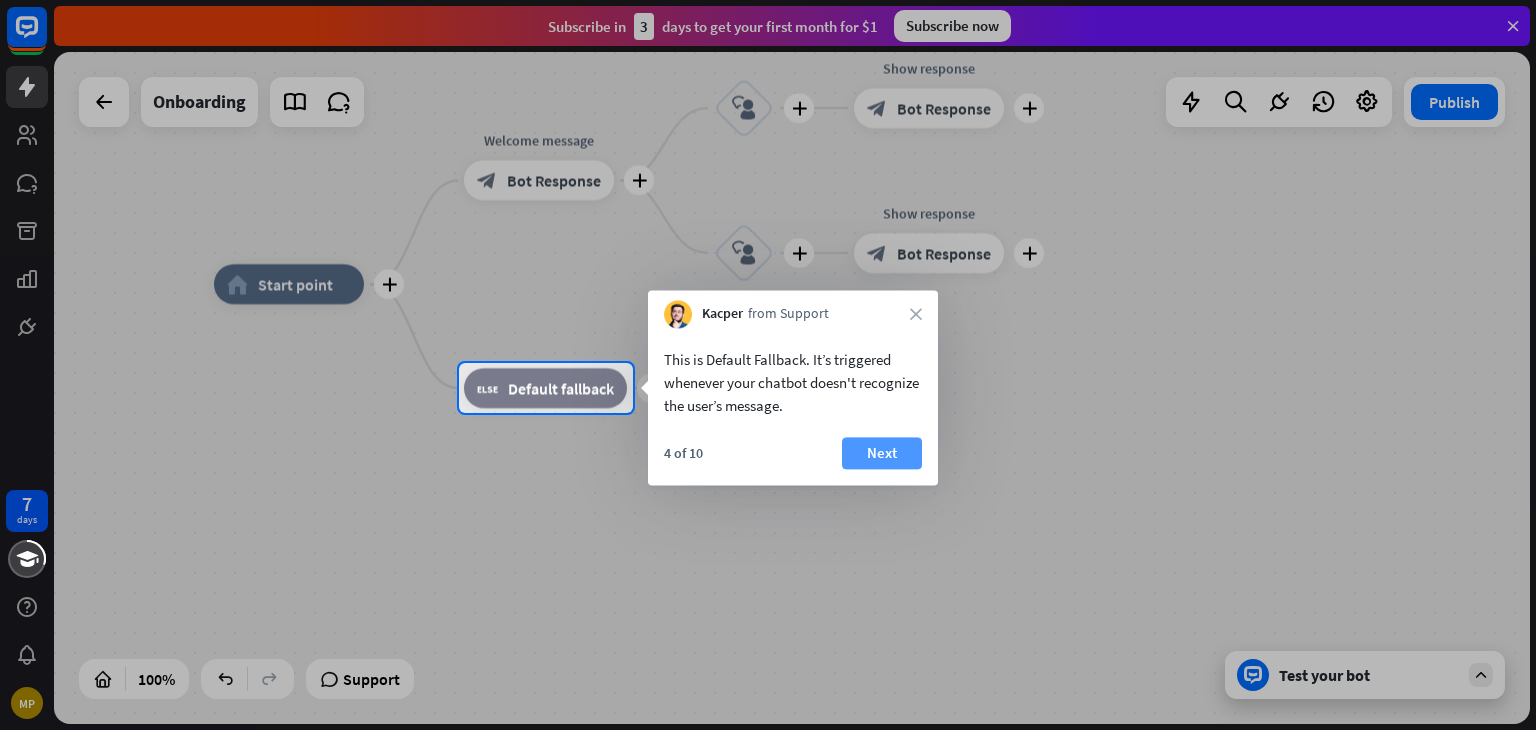 click on "Next" at bounding box center [882, 453] 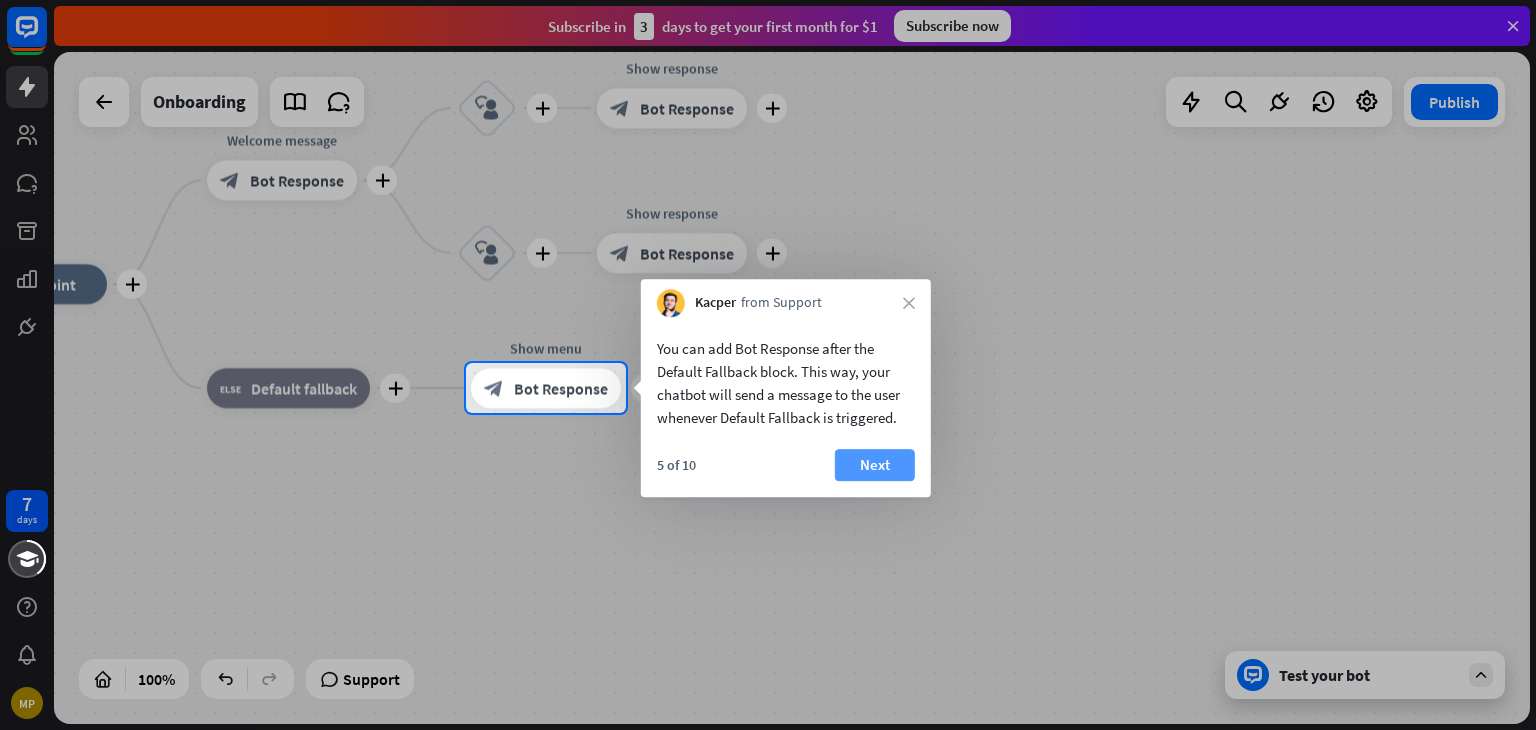 click on "Next" at bounding box center [875, 465] 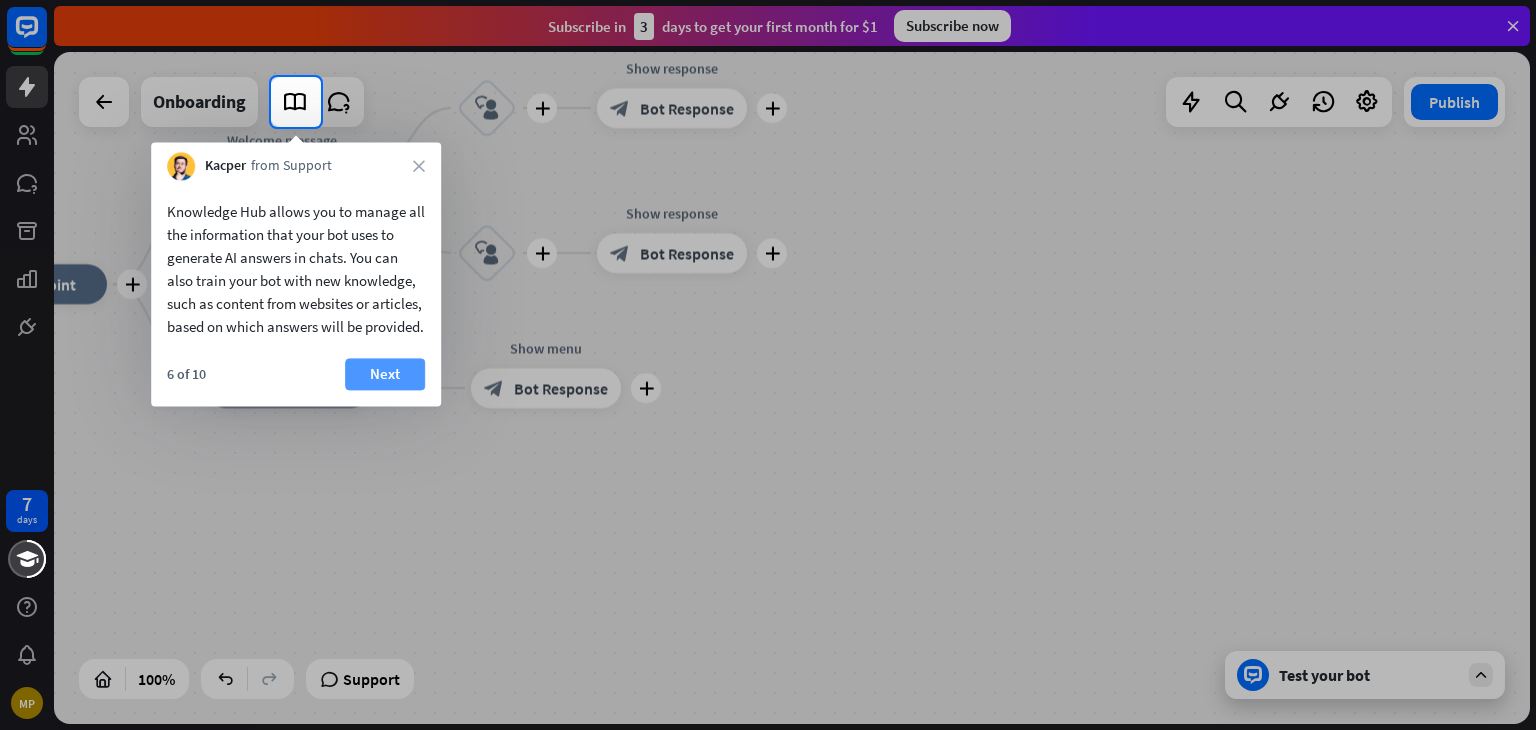 click on "Next" at bounding box center [385, 374] 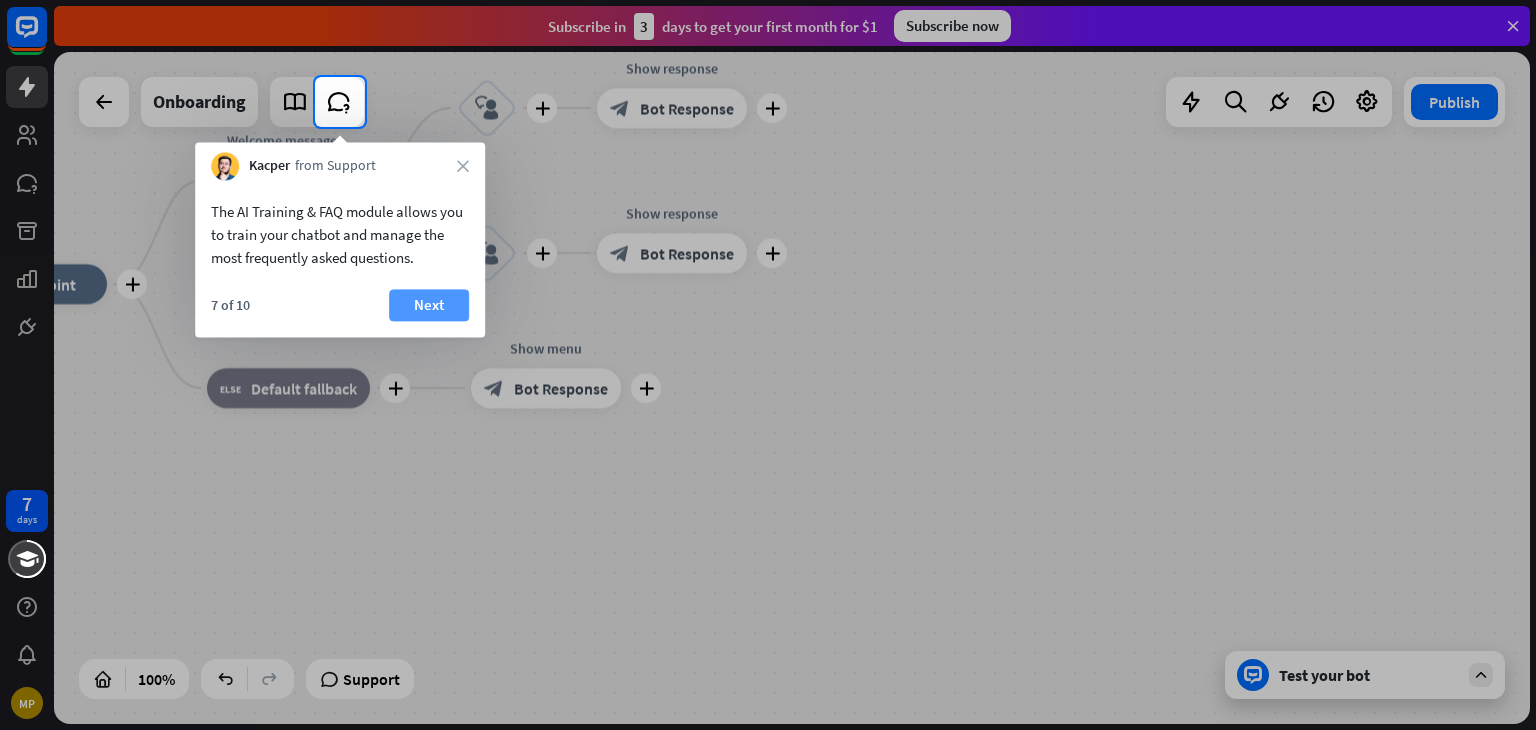 click on "Next" at bounding box center (429, 305) 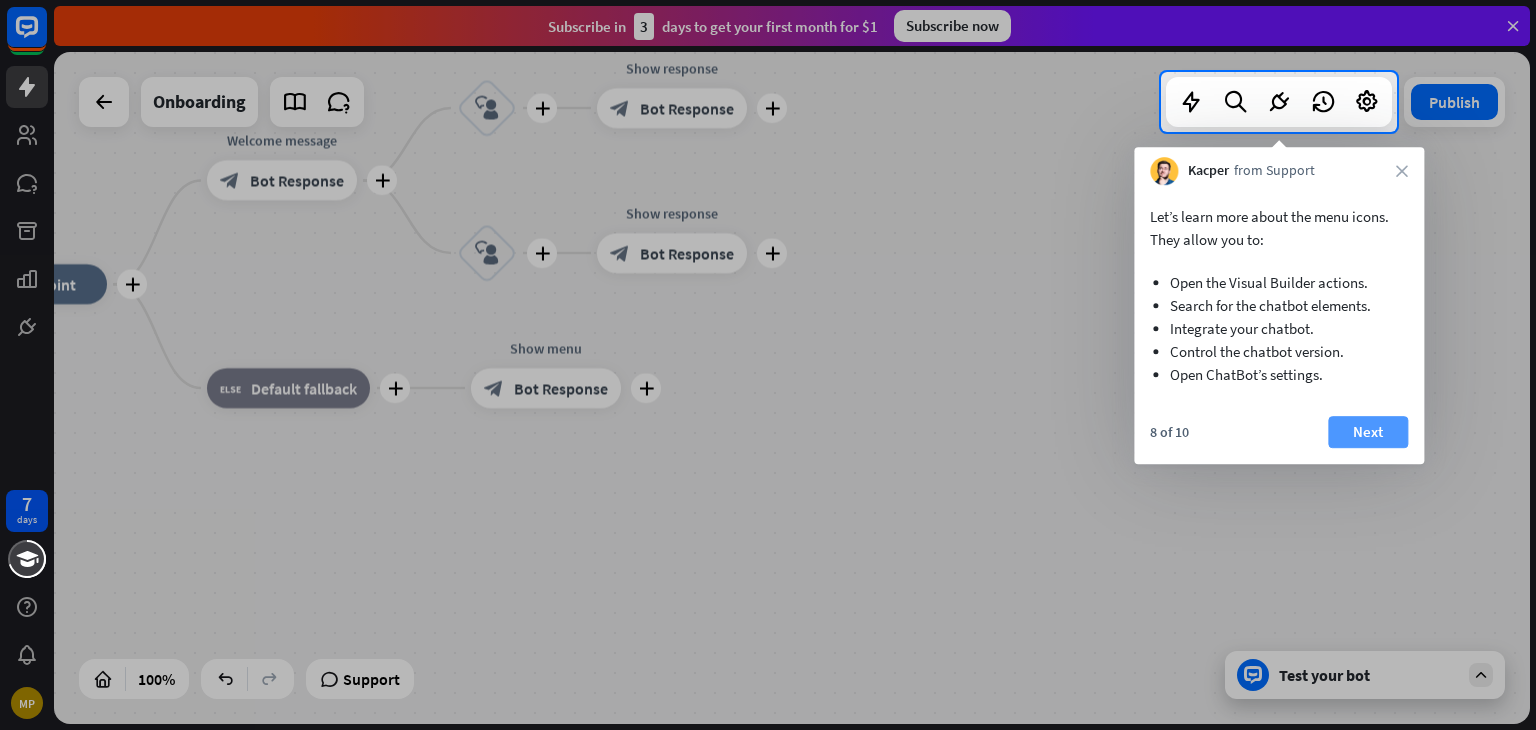 click on "Next" at bounding box center [1368, 432] 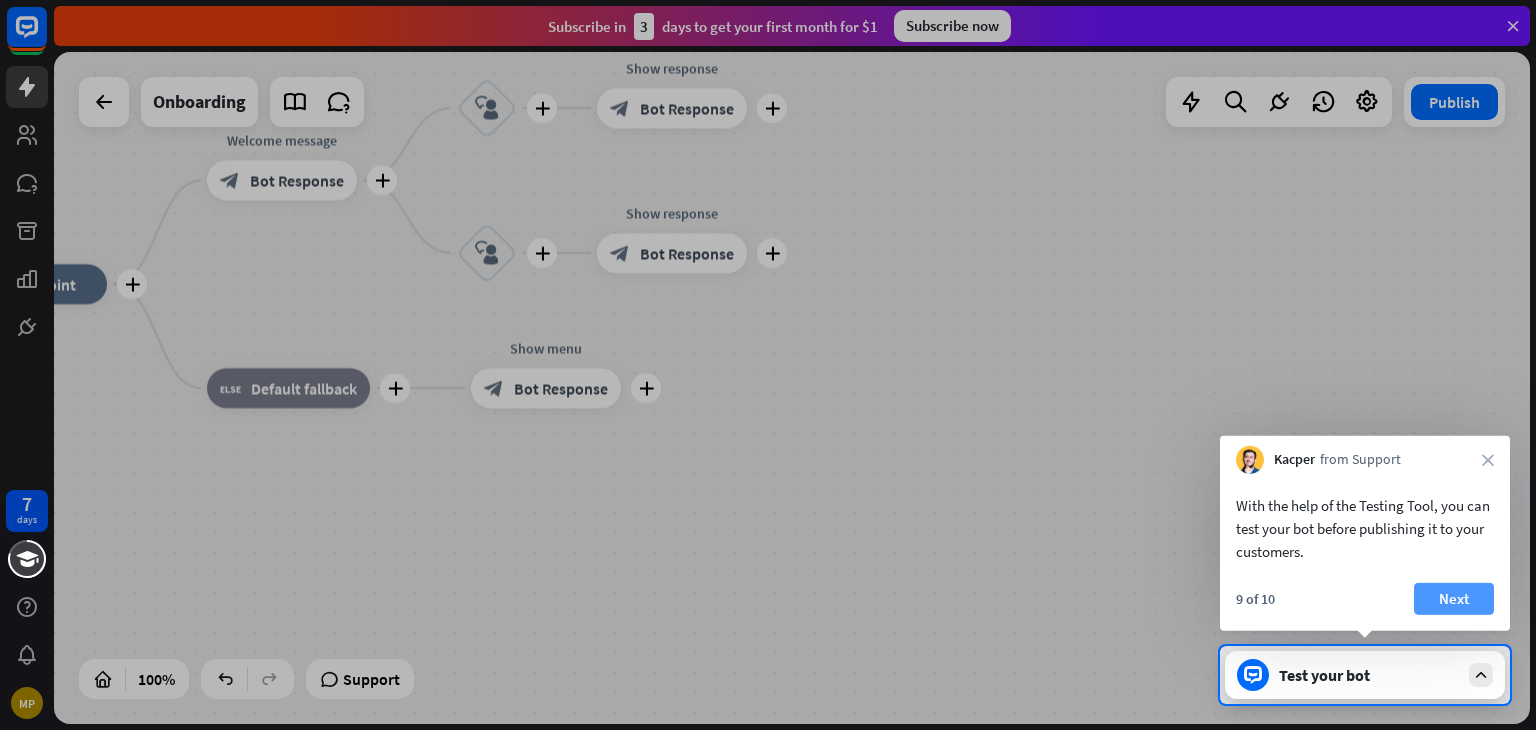 click on "Next" at bounding box center [1454, 599] 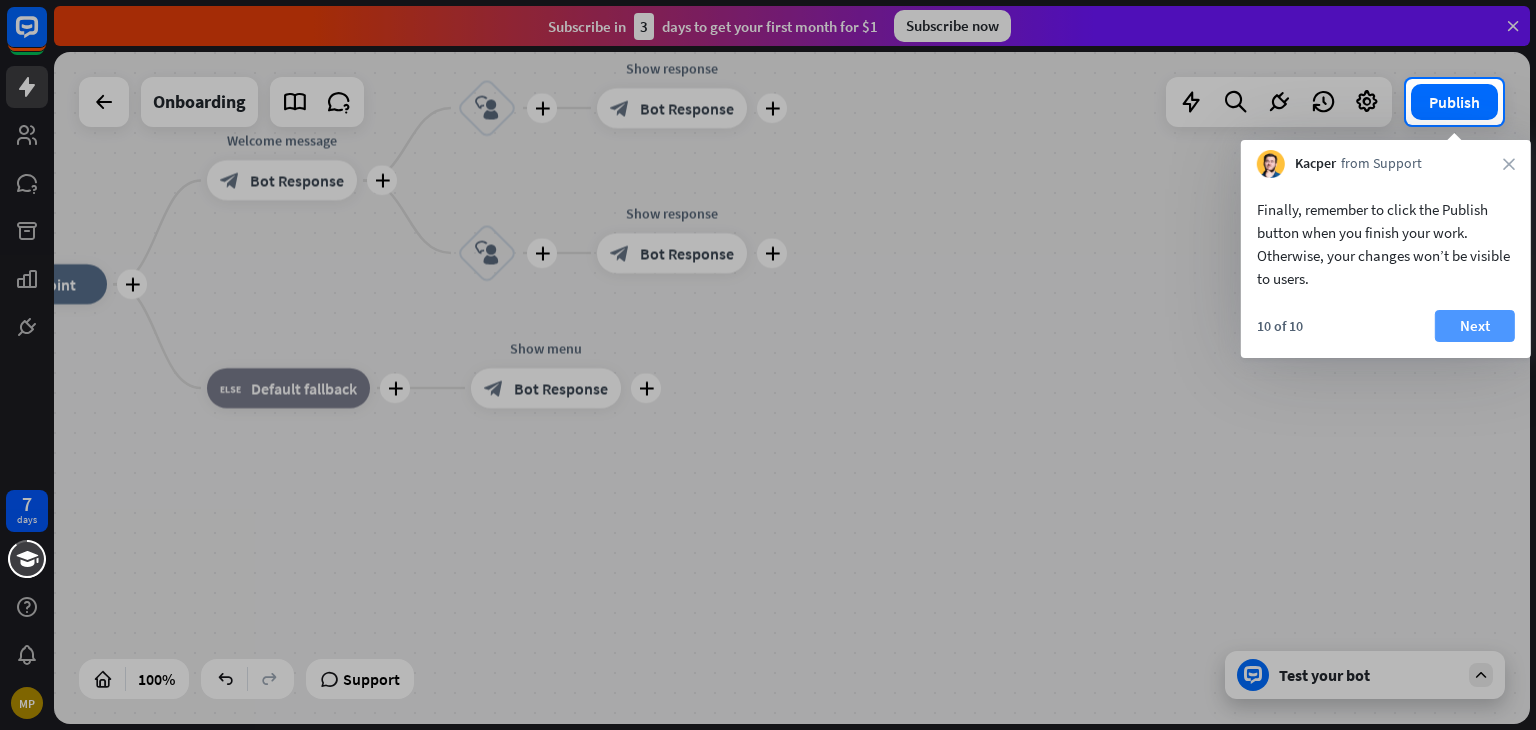 click on "Next" at bounding box center (1475, 326) 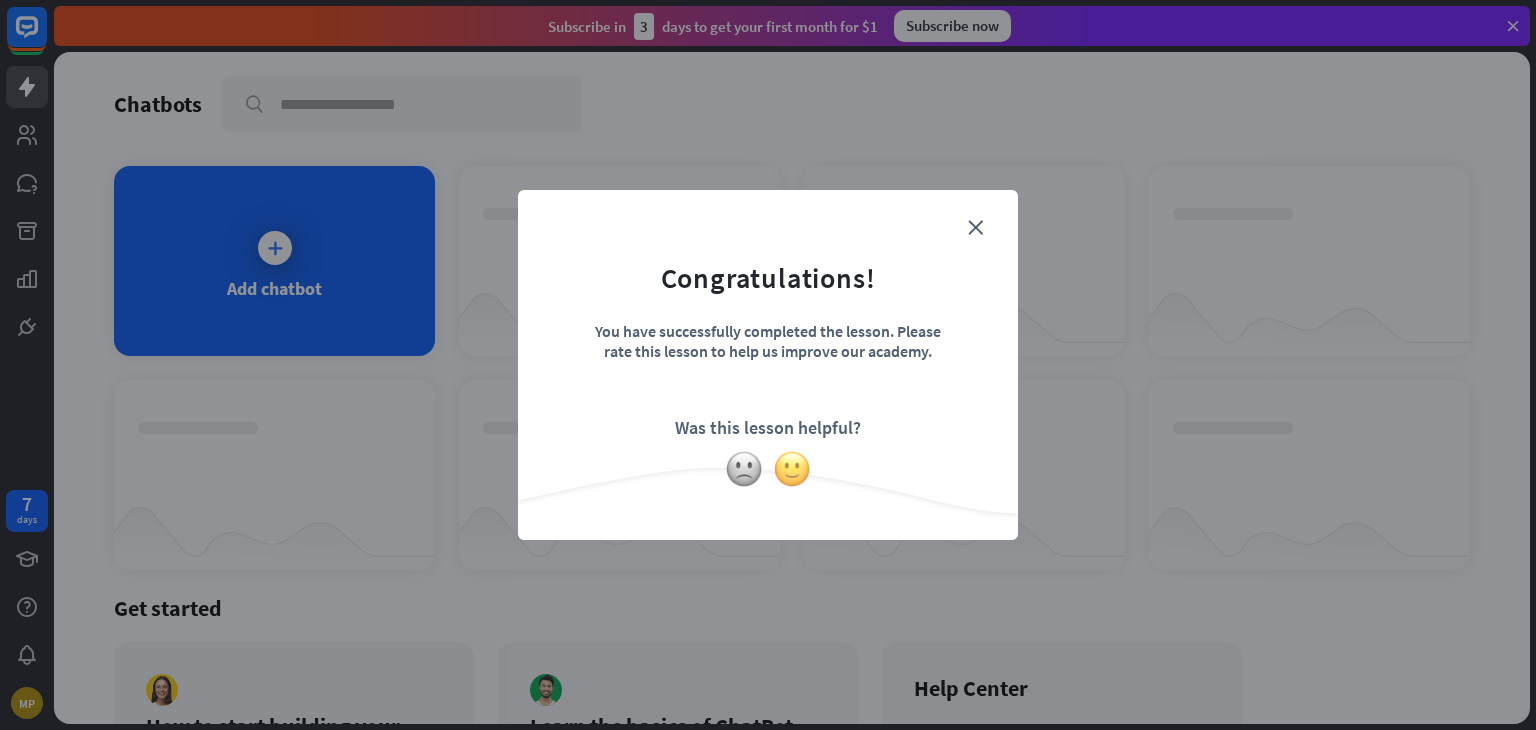 click at bounding box center [792, 469] 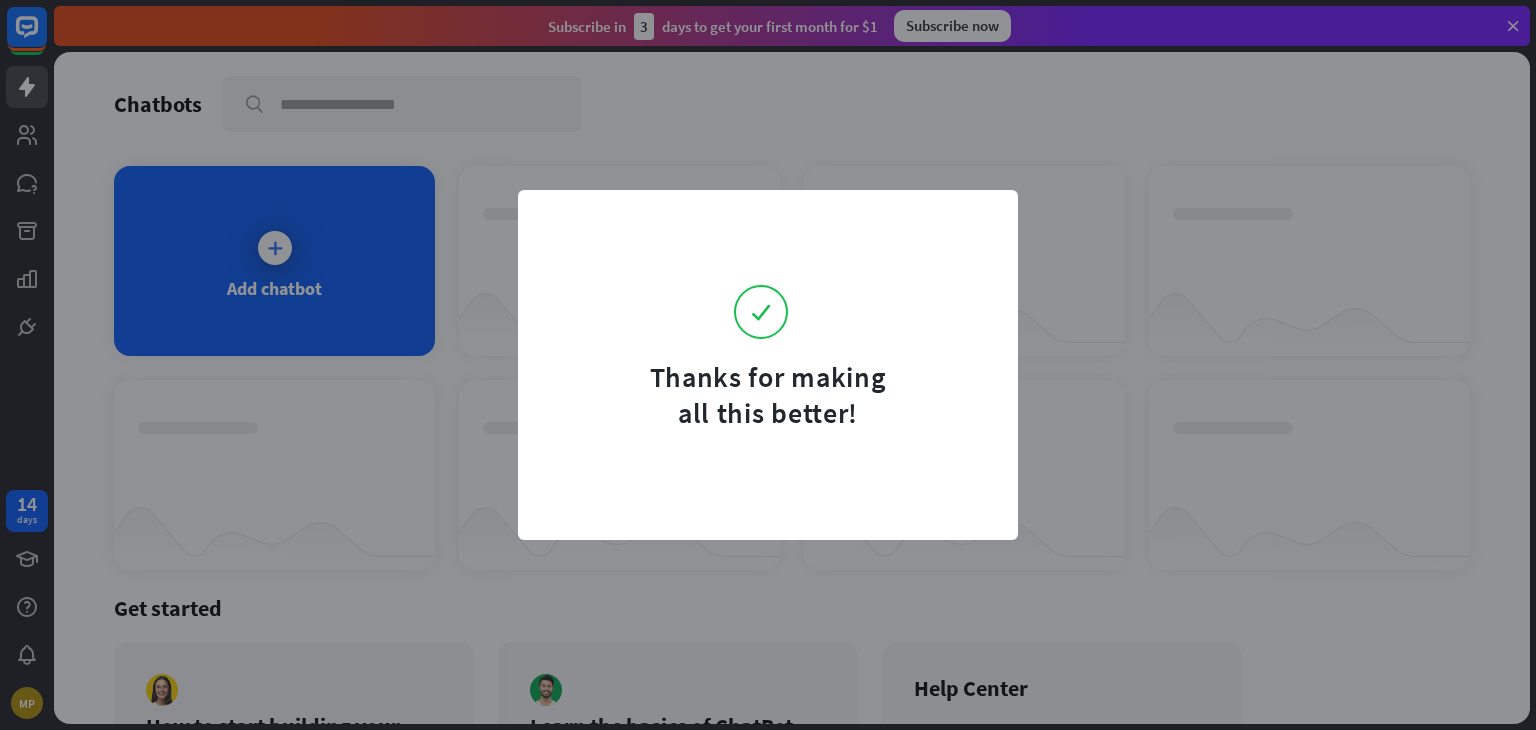 click on "Thanks for making all this better!" at bounding box center [768, 323] 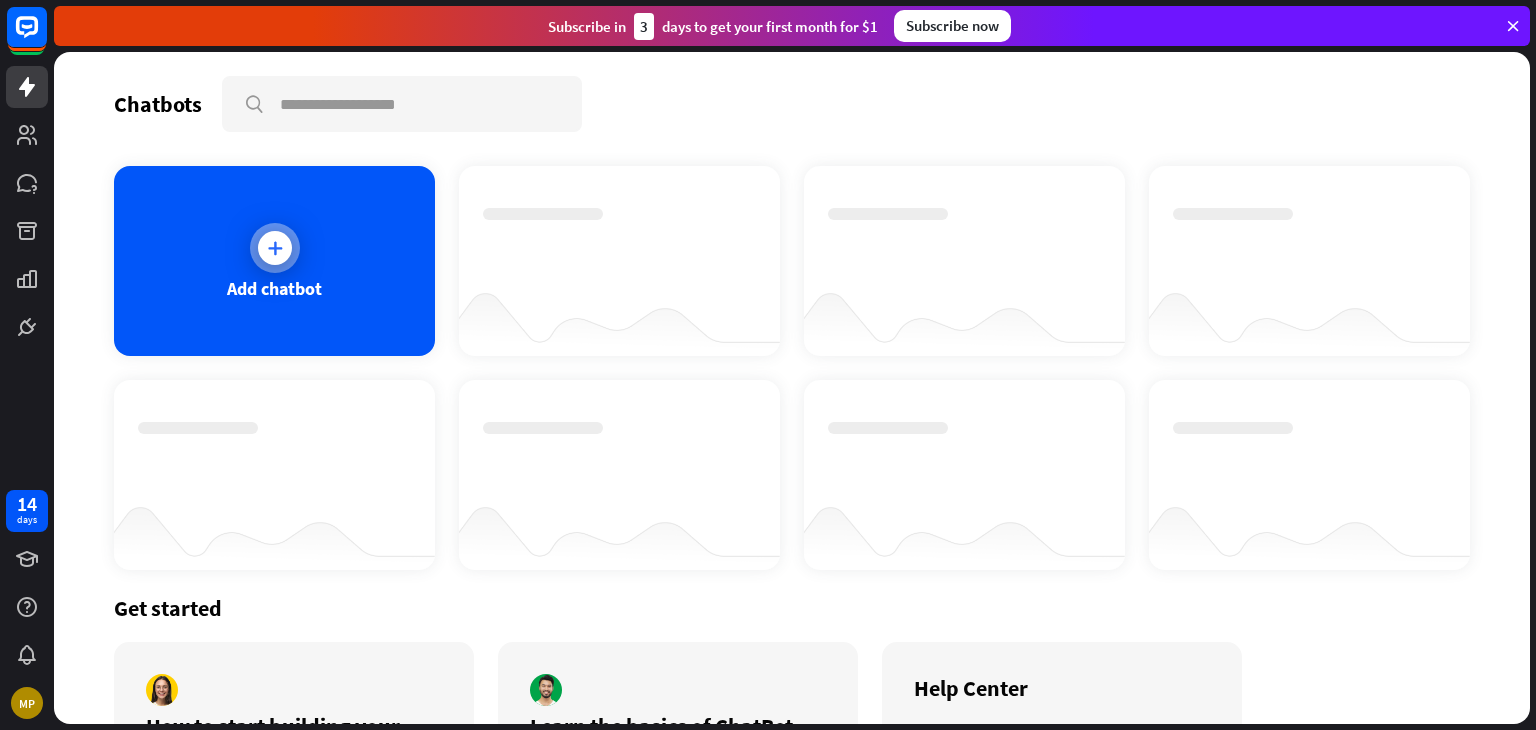 click at bounding box center [275, 248] 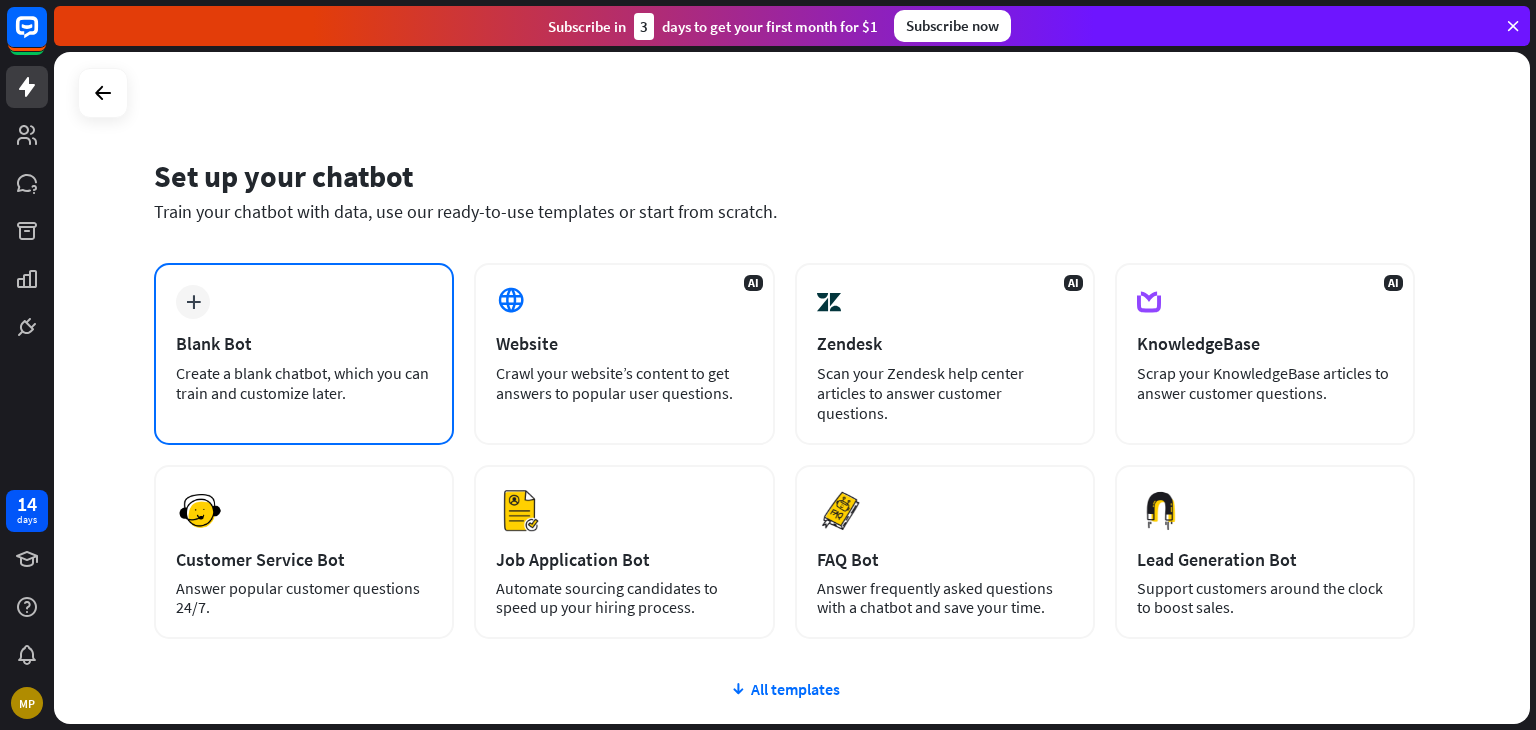 click on "Create a blank chatbot, which you can train and
customize later." at bounding box center (304, 383) 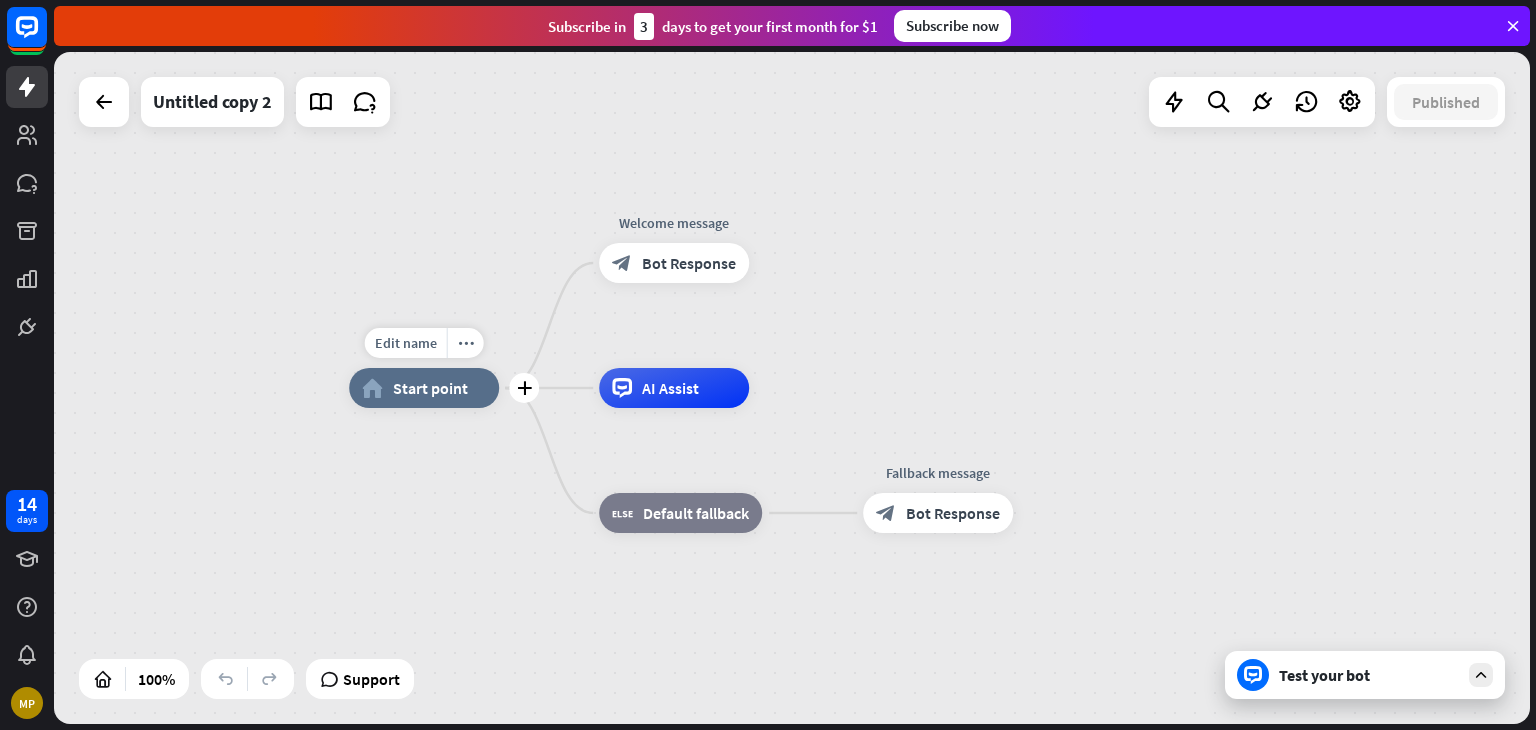 click on "Start point" at bounding box center [430, 388] 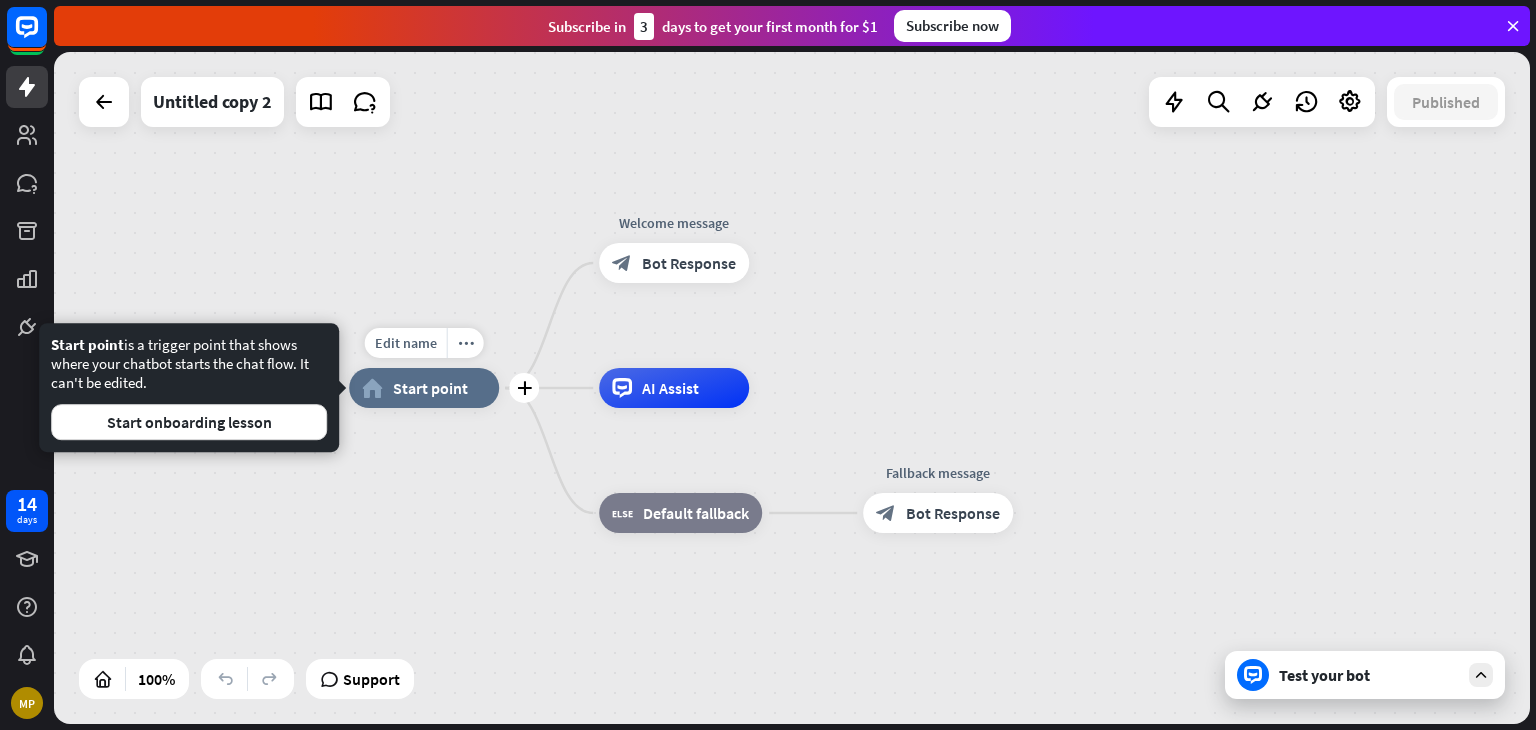 click on "Start point" at bounding box center (430, 388) 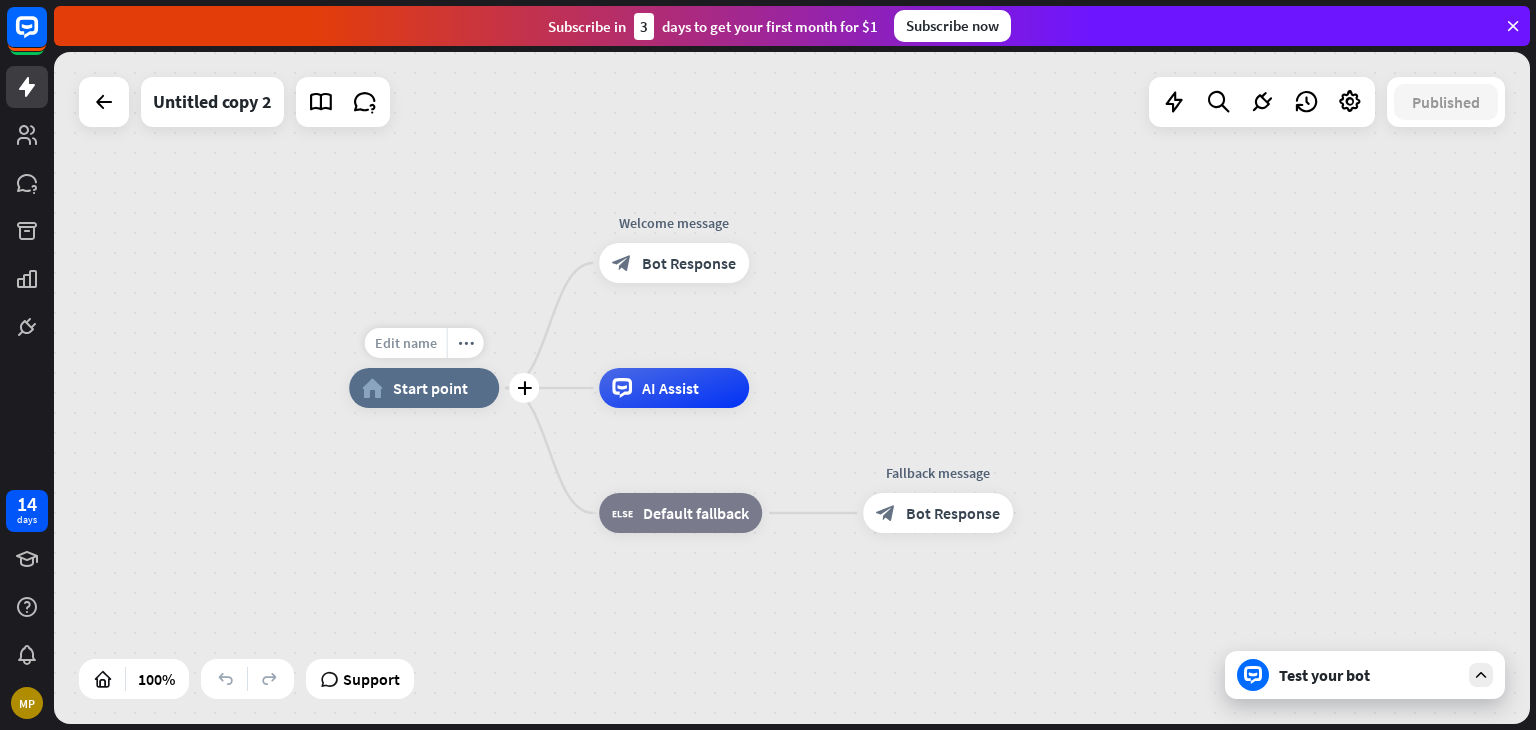 click on "Edit name" at bounding box center [406, 343] 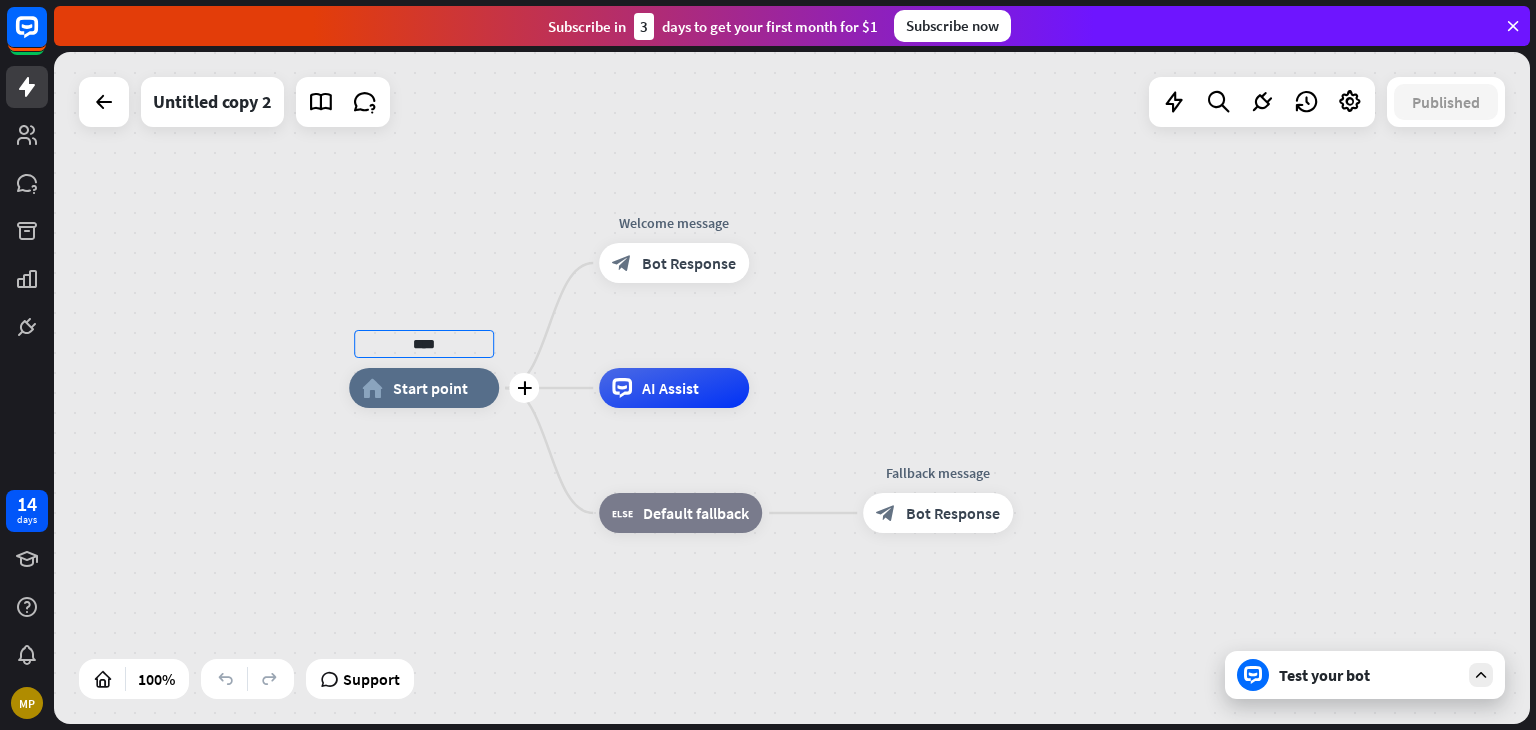 type on "****" 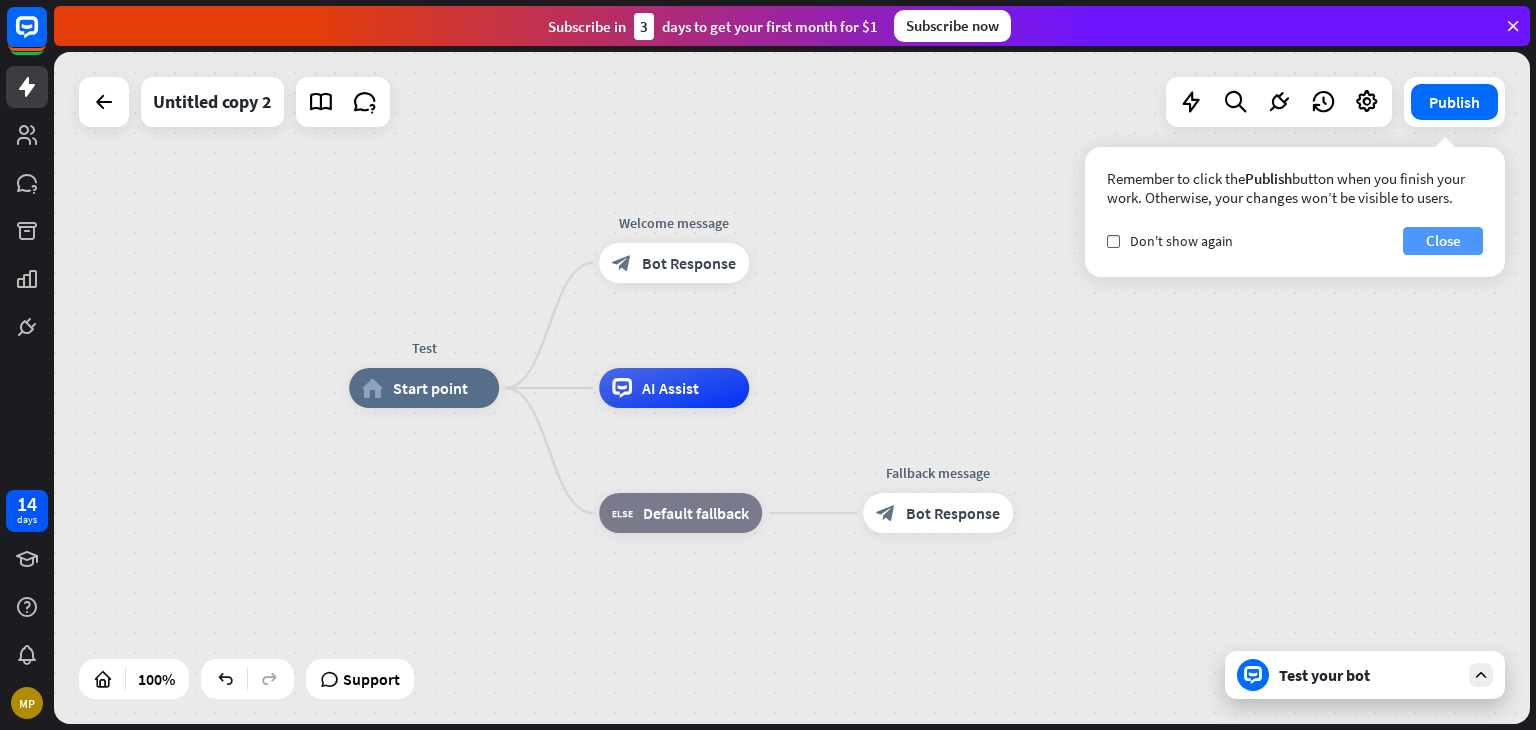 click on "Close" at bounding box center (1443, 241) 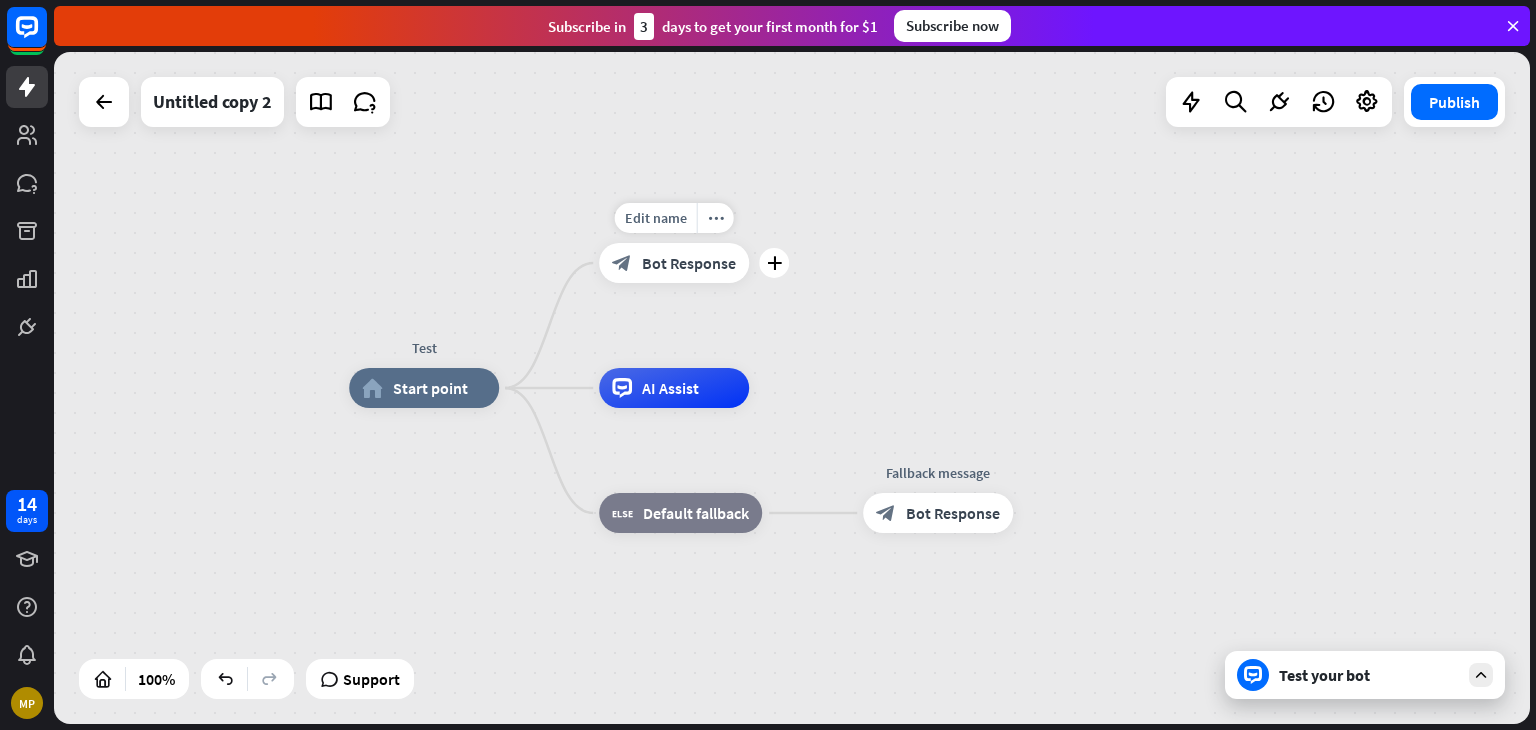 click on "Bot Response" at bounding box center (689, 263) 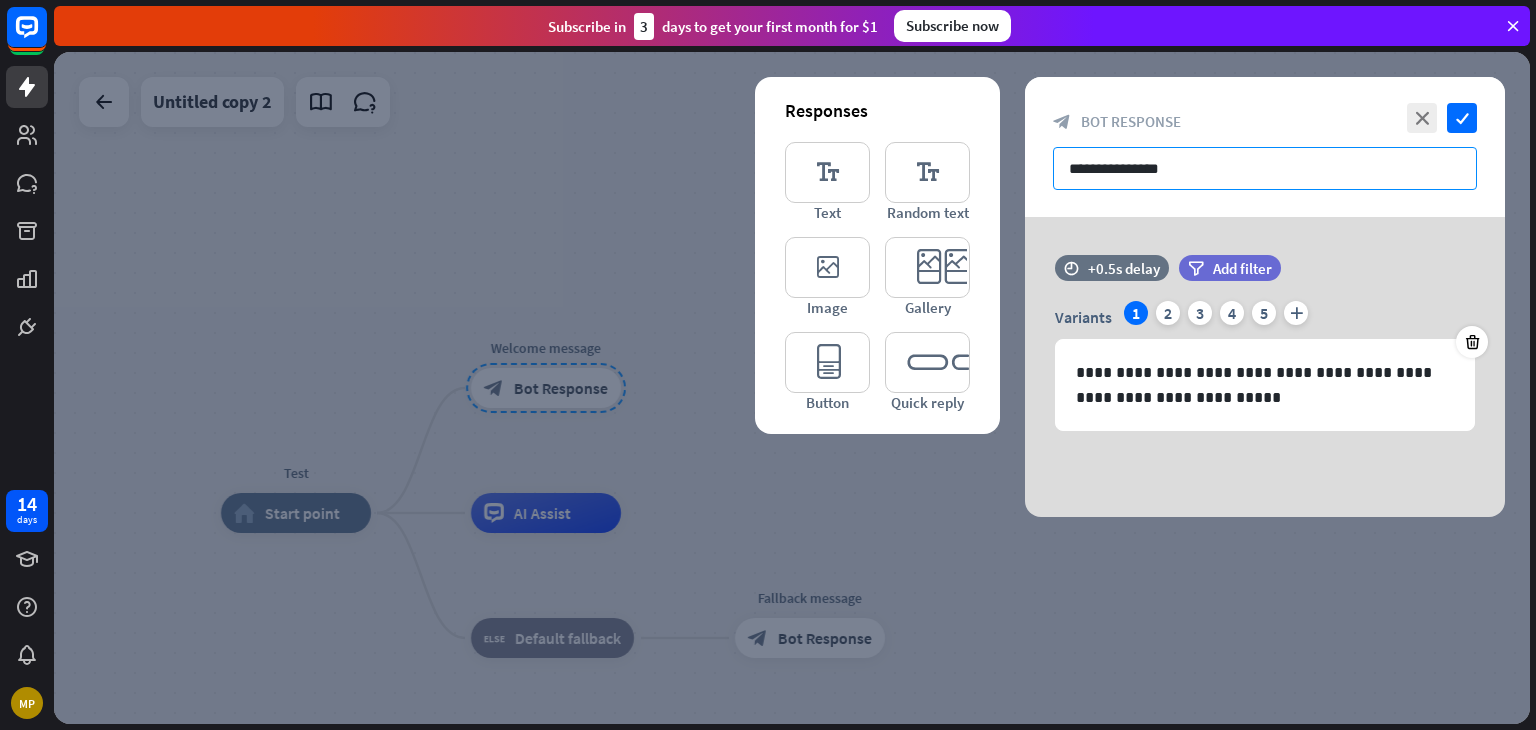 click on "**********" at bounding box center [1265, 168] 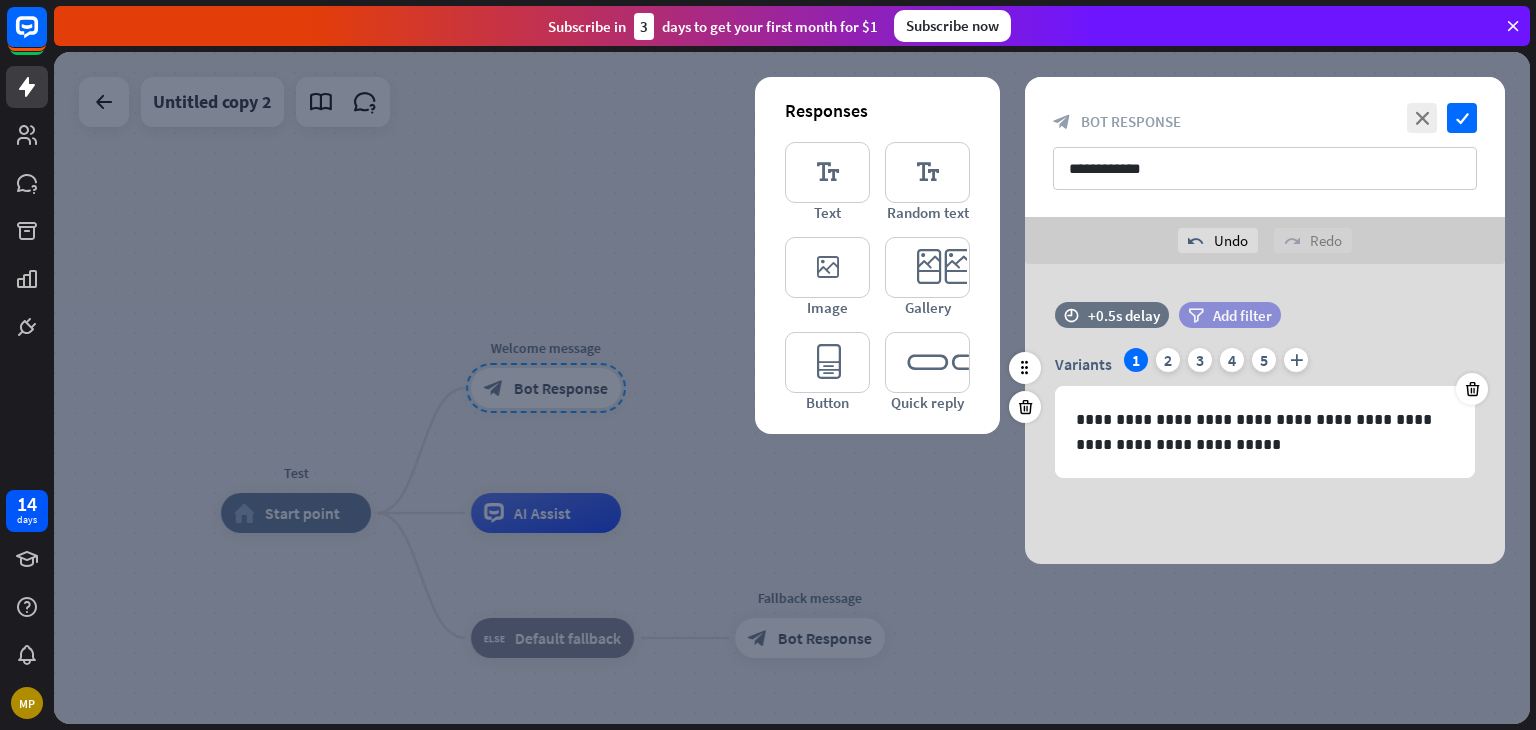 click on "Add filter" at bounding box center (1242, 315) 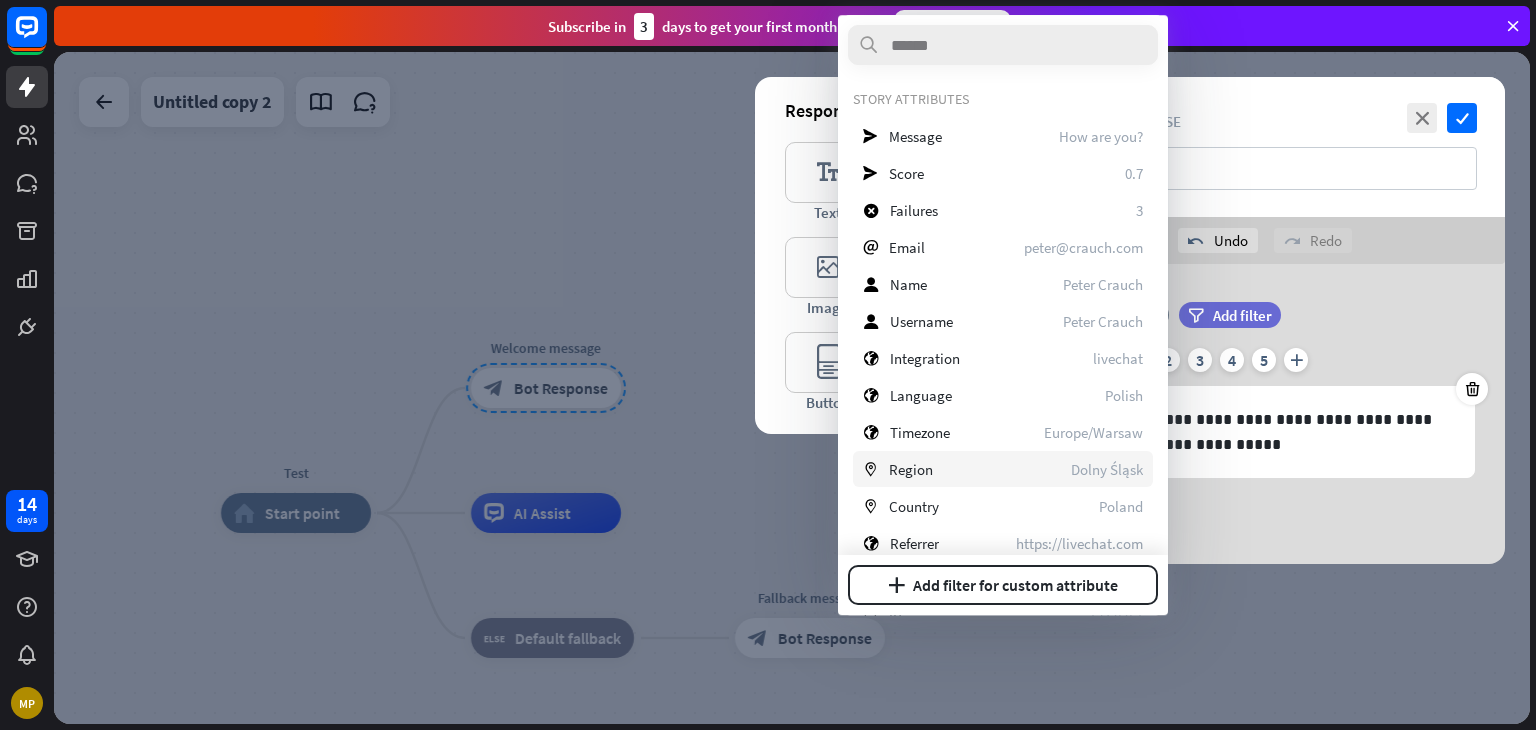 click on "marker
Region
[REGION]" at bounding box center (1003, 469) 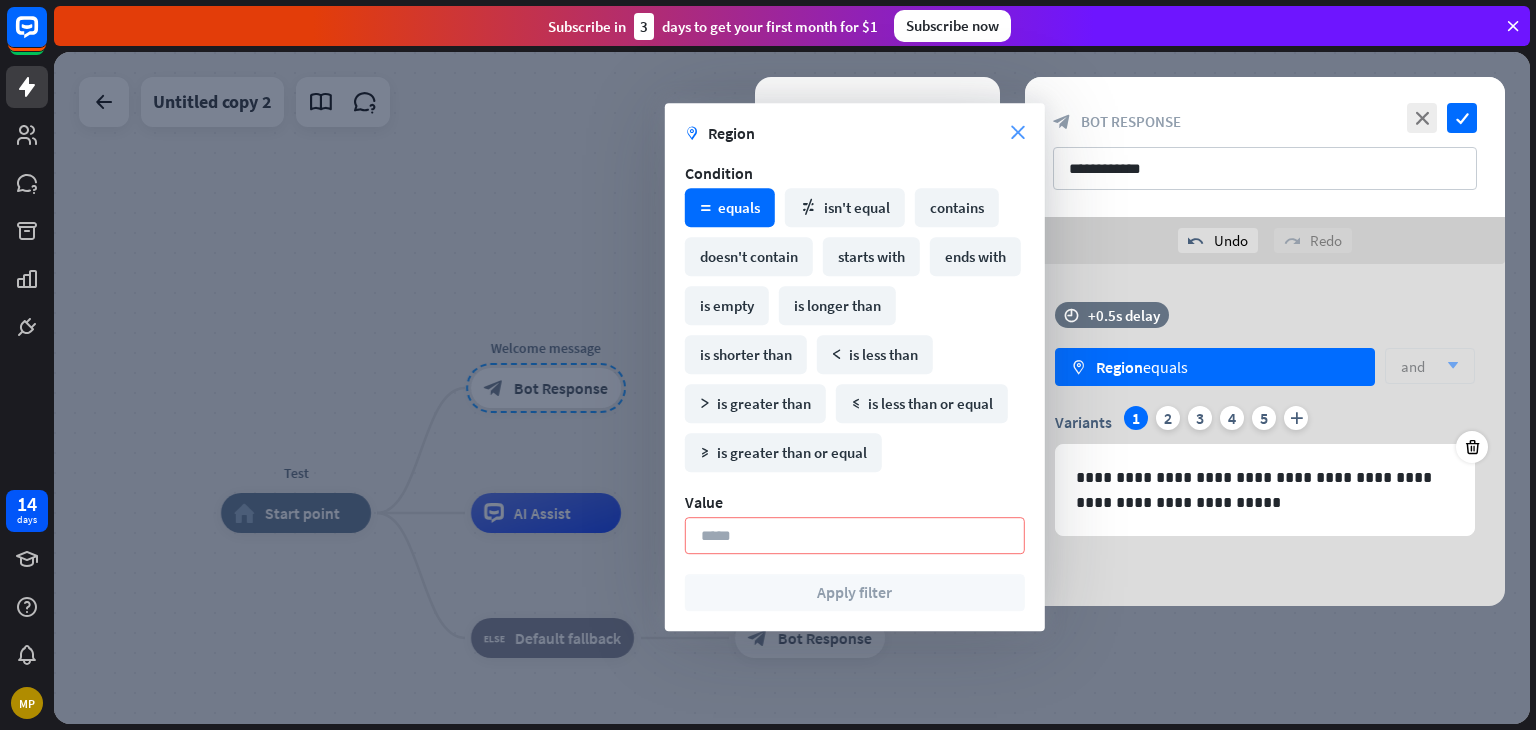 click on "close" at bounding box center (1018, 133) 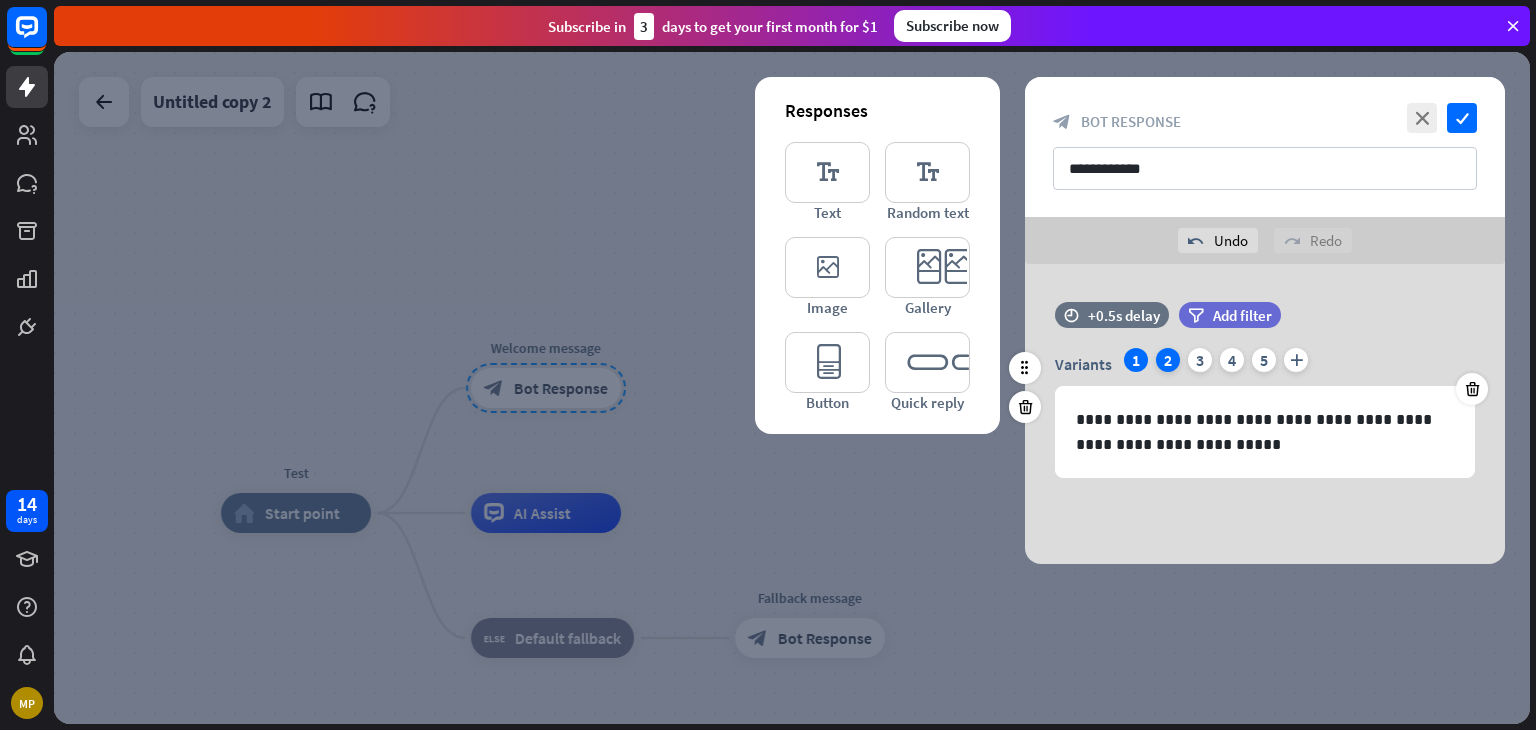 click on "2" at bounding box center [1168, 360] 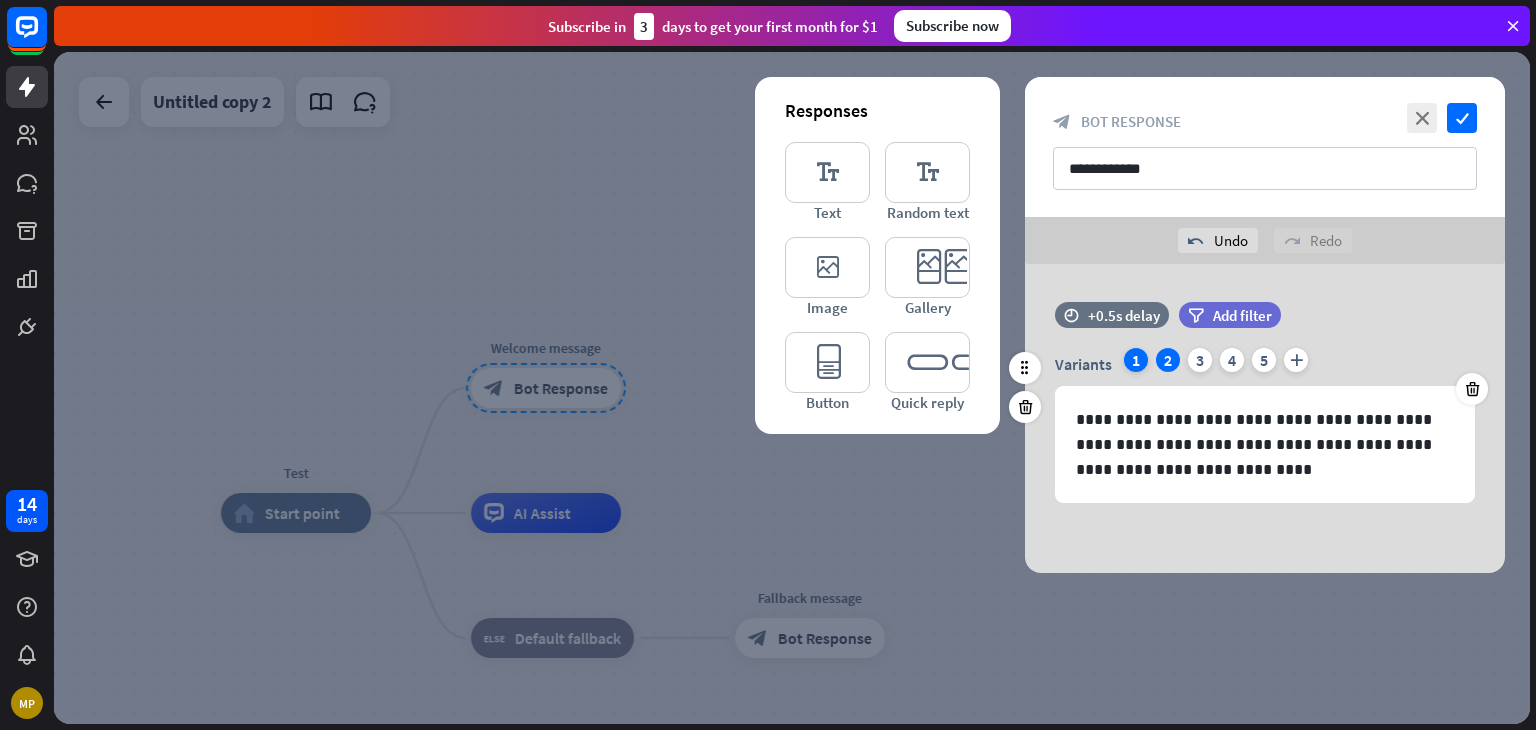 click on "1" at bounding box center [1136, 360] 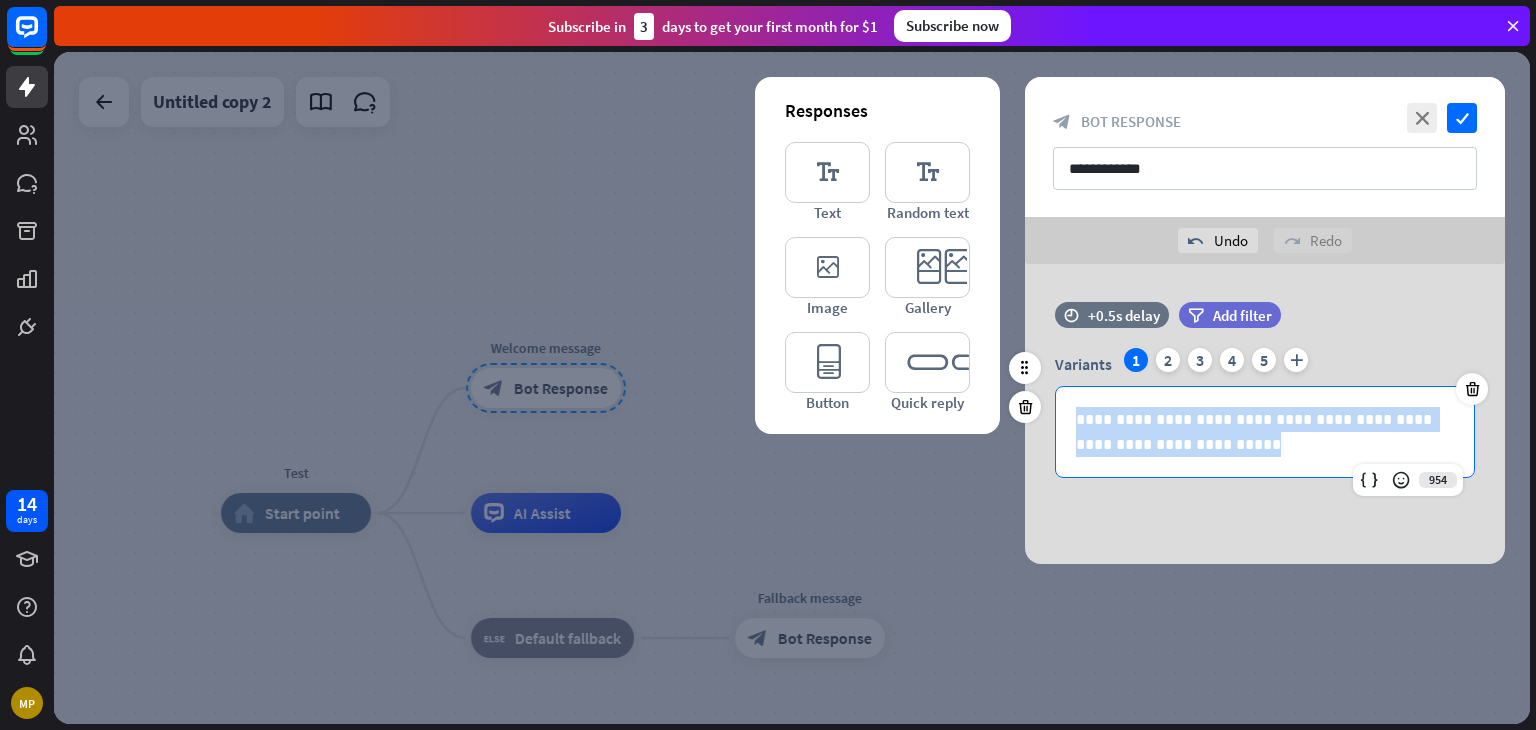 drag, startPoint x: 1191, startPoint y: 447, endPoint x: 1072, endPoint y: 421, distance: 121.80723 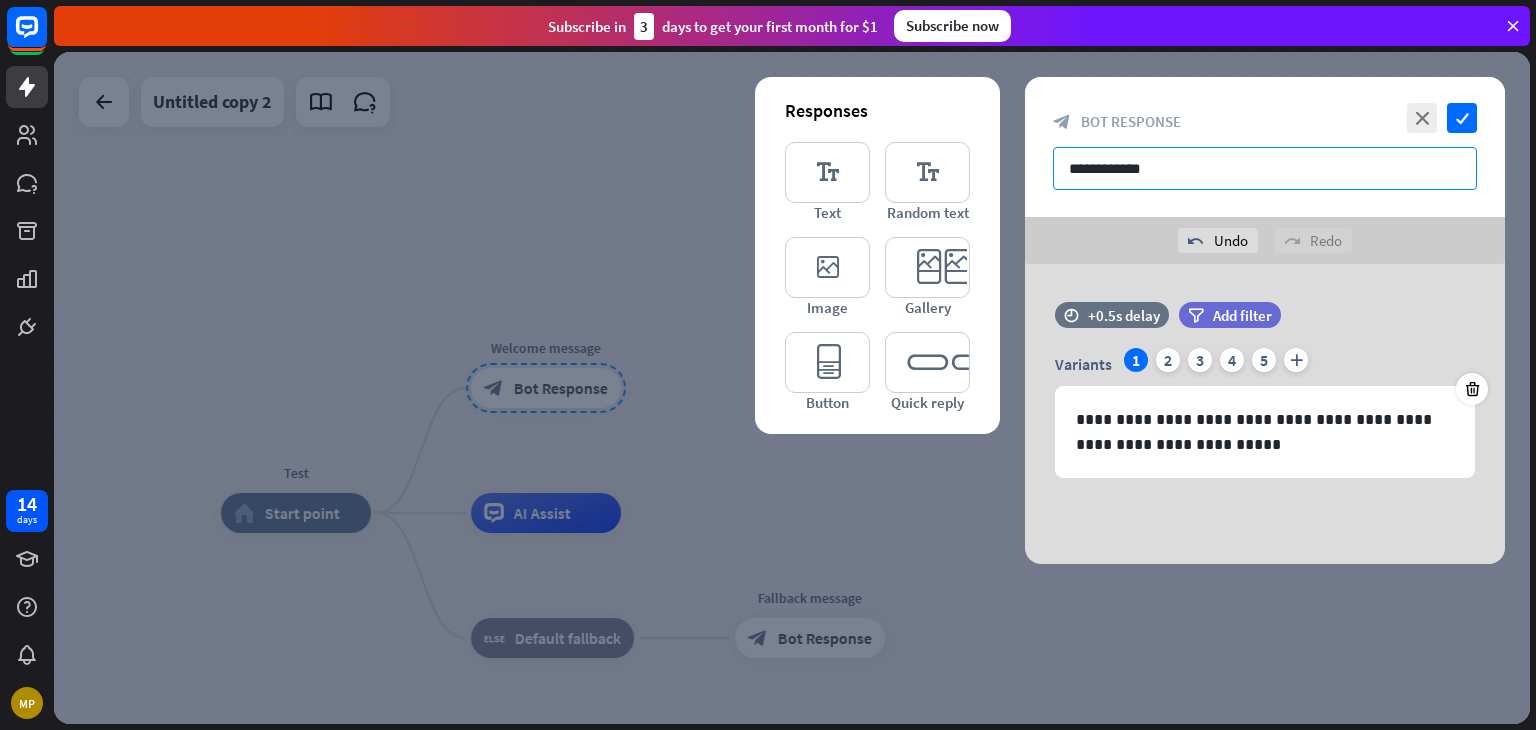 click on "**********" at bounding box center [1265, 168] 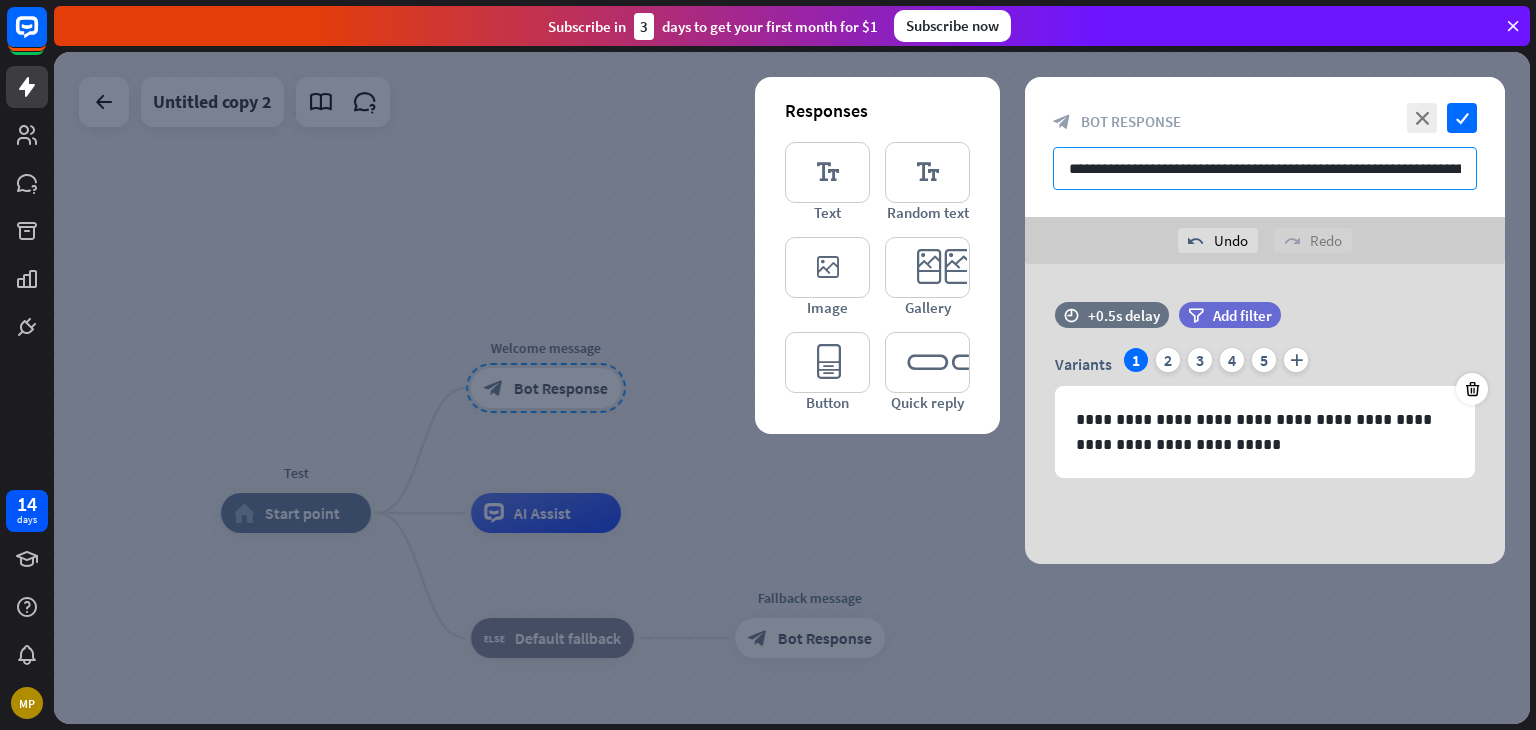 scroll, scrollTop: 0, scrollLeft: 53, axis: horizontal 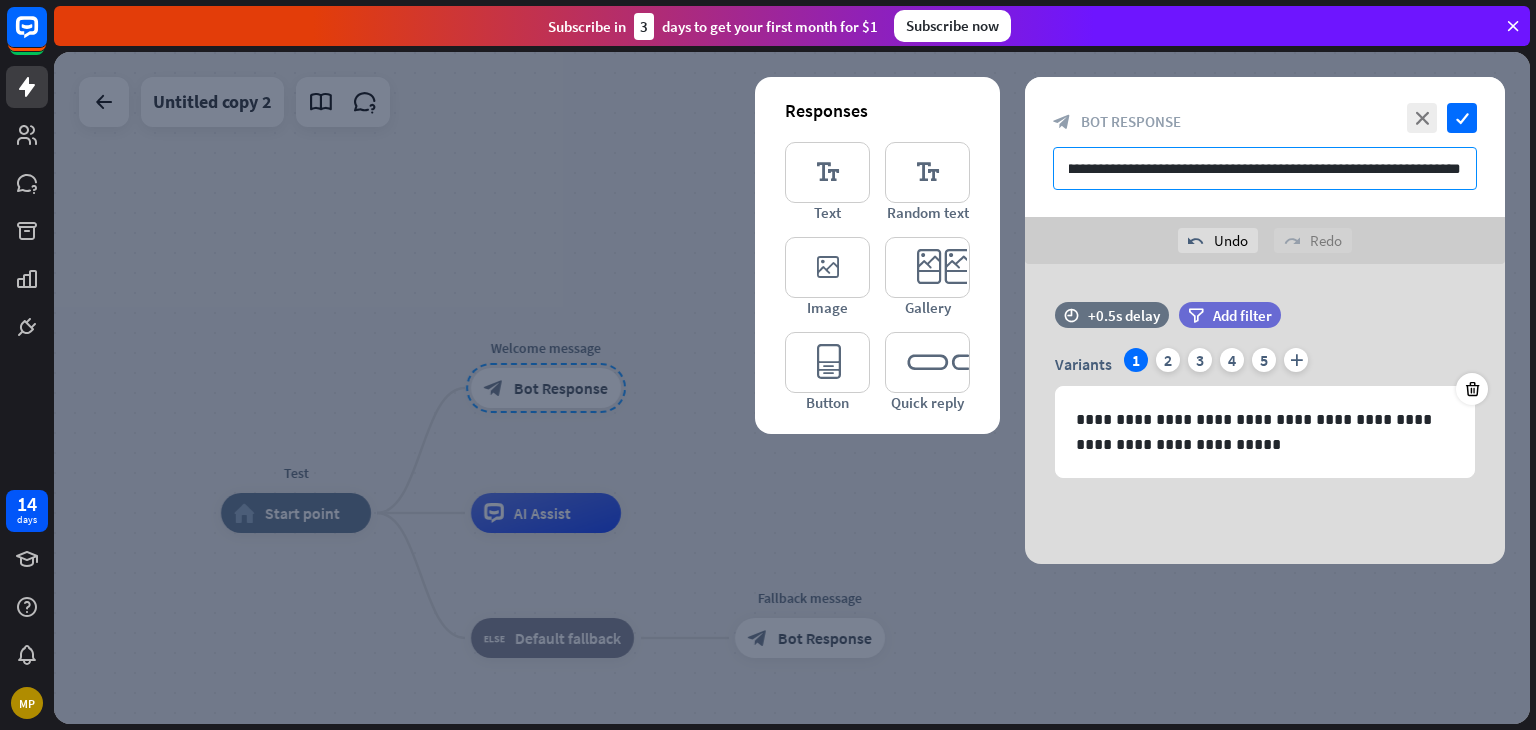 type on "**********" 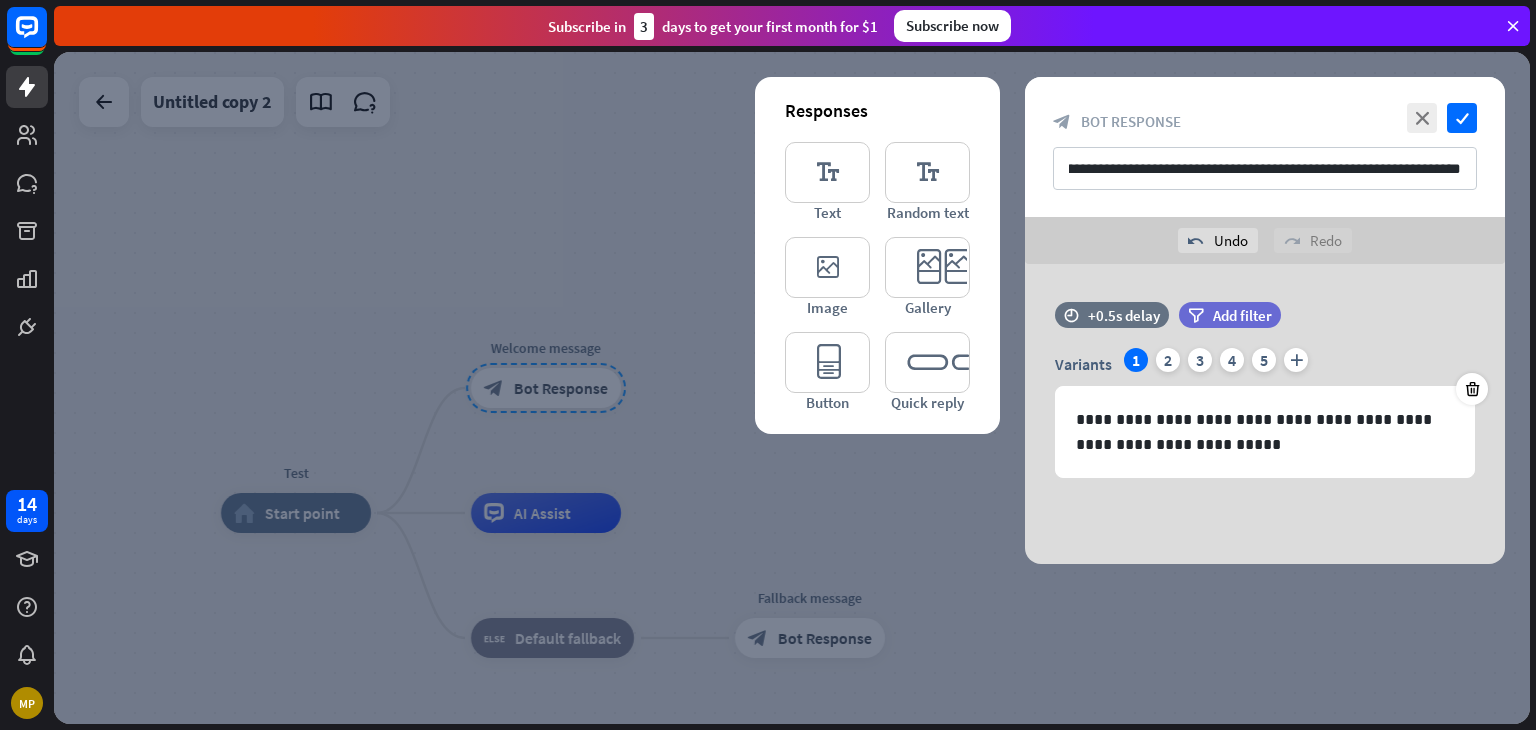 scroll, scrollTop: 0, scrollLeft: 0, axis: both 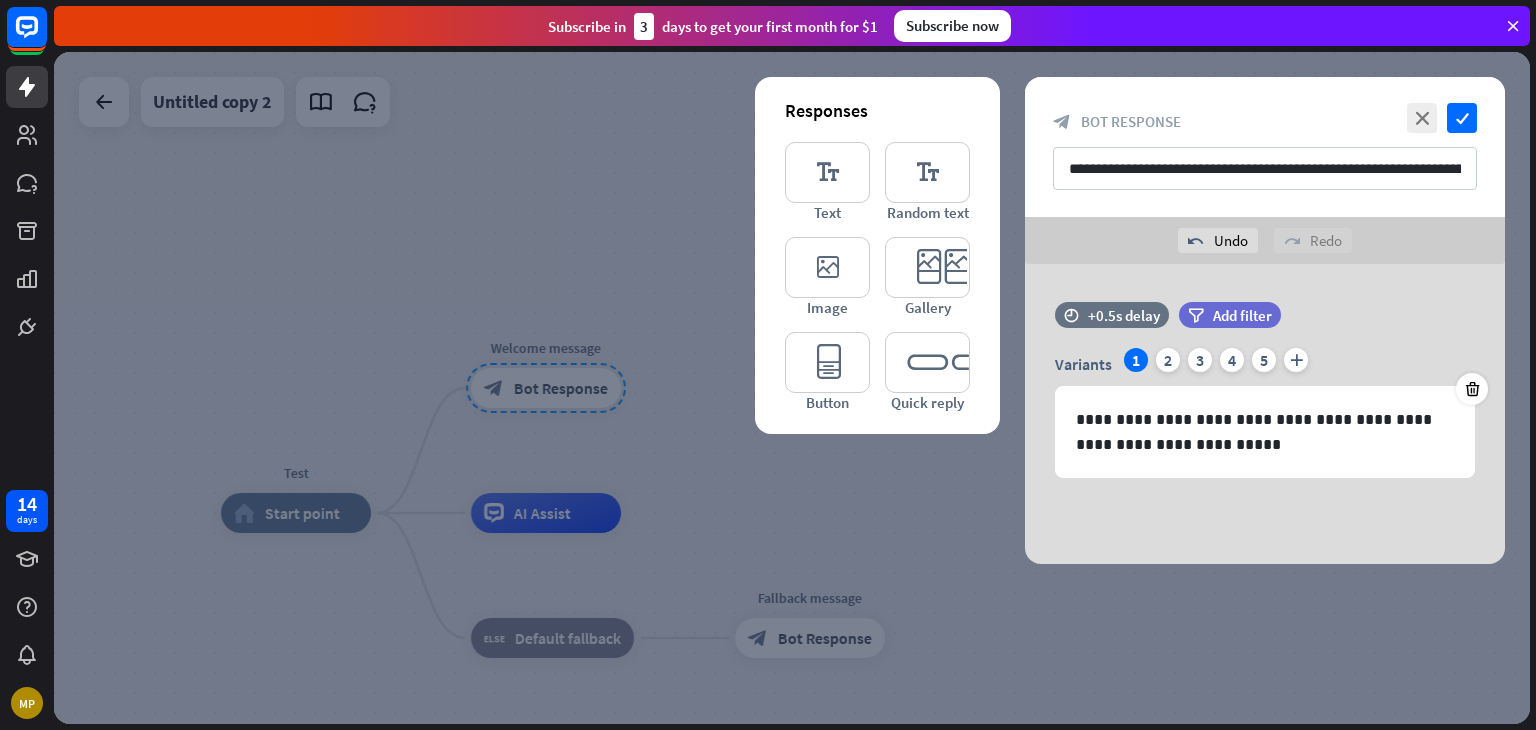 click on "**********" at bounding box center (1265, 414) 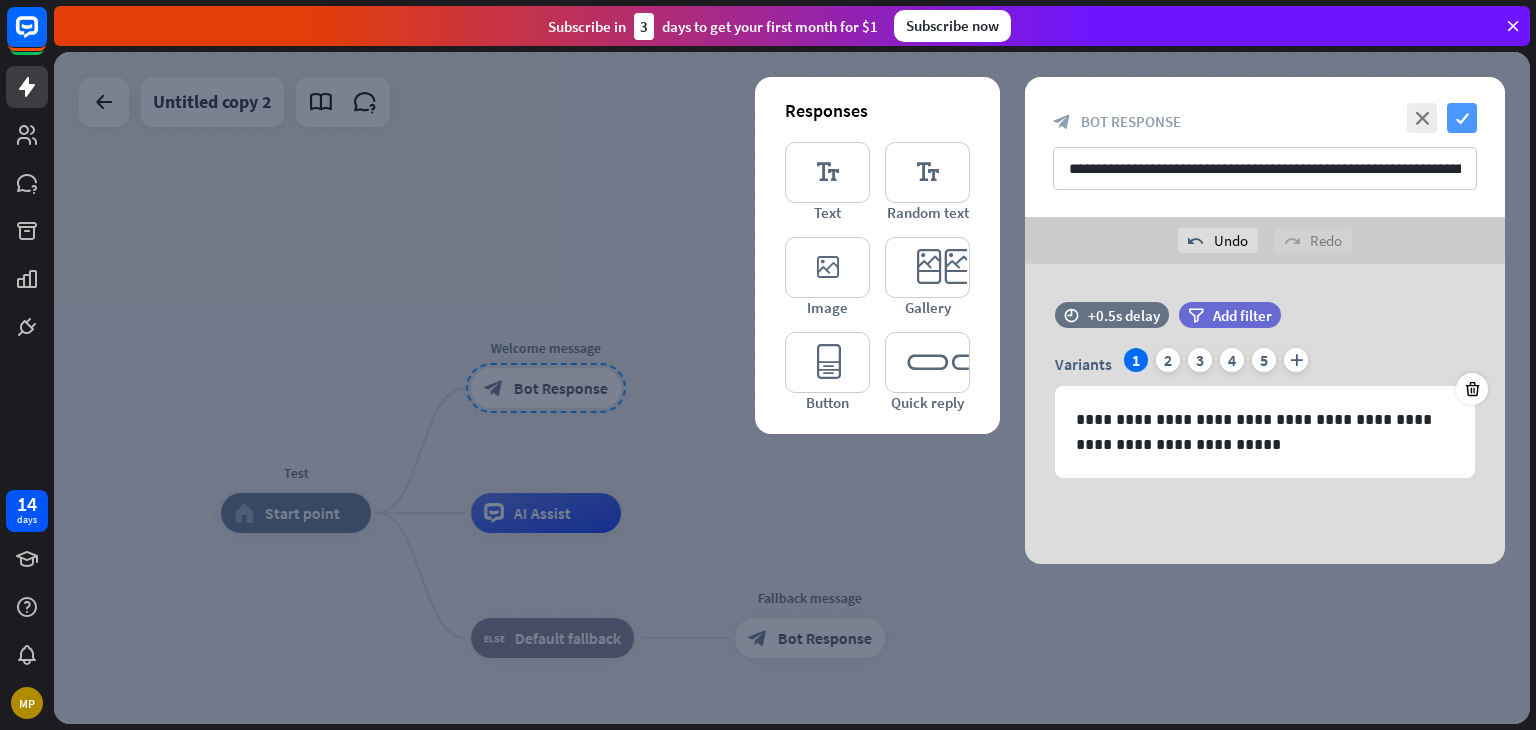 click on "check" at bounding box center (1462, 118) 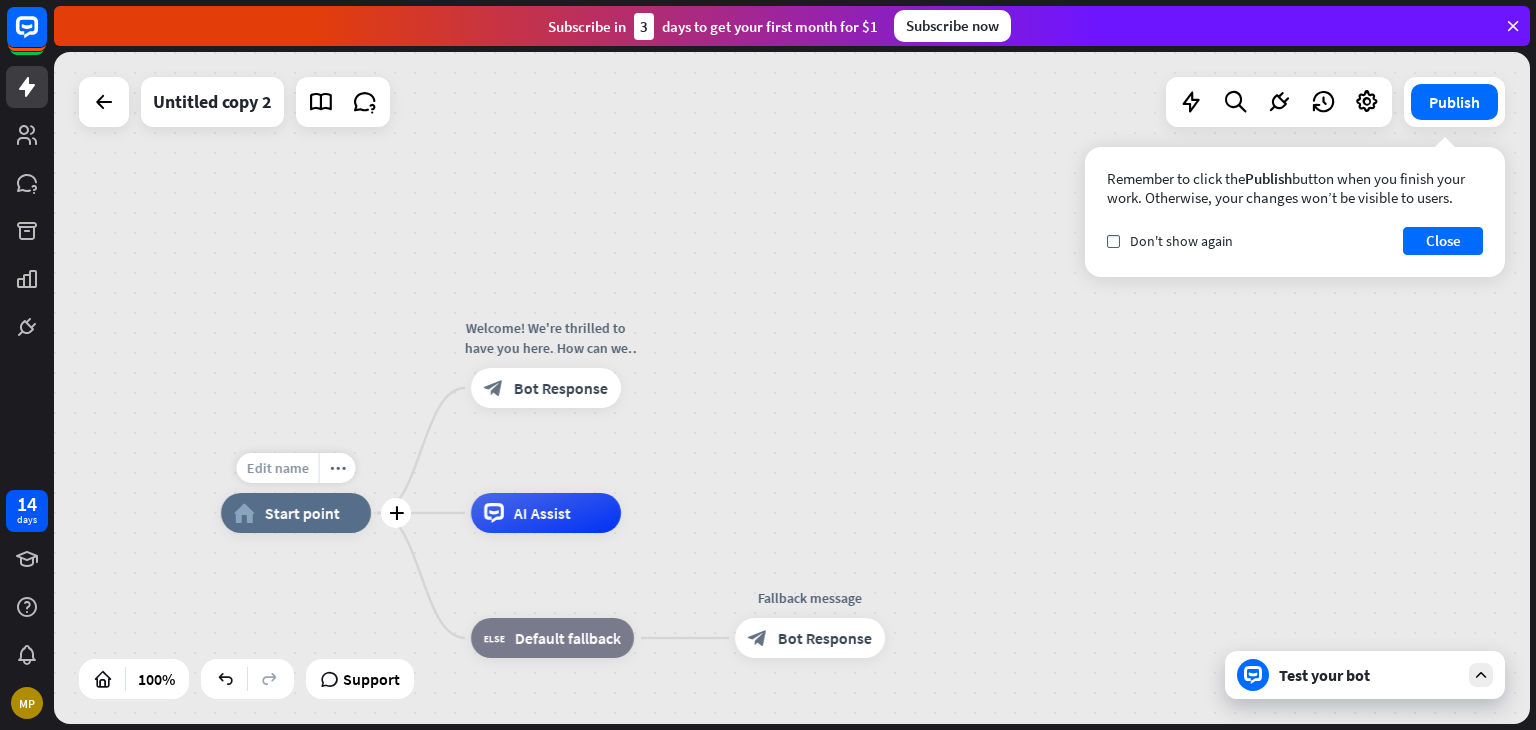 click on "Edit name" at bounding box center (278, 468) 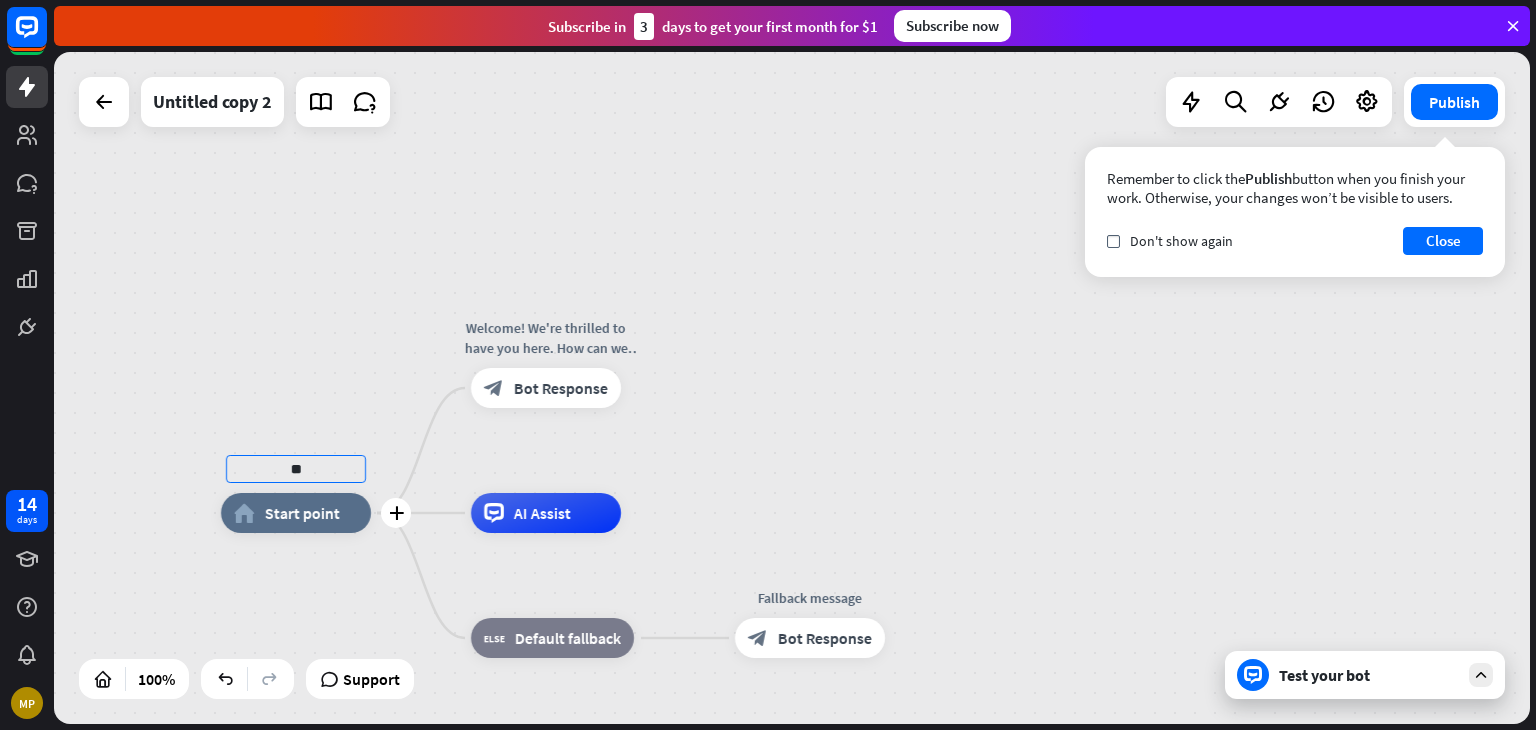 type on "*" 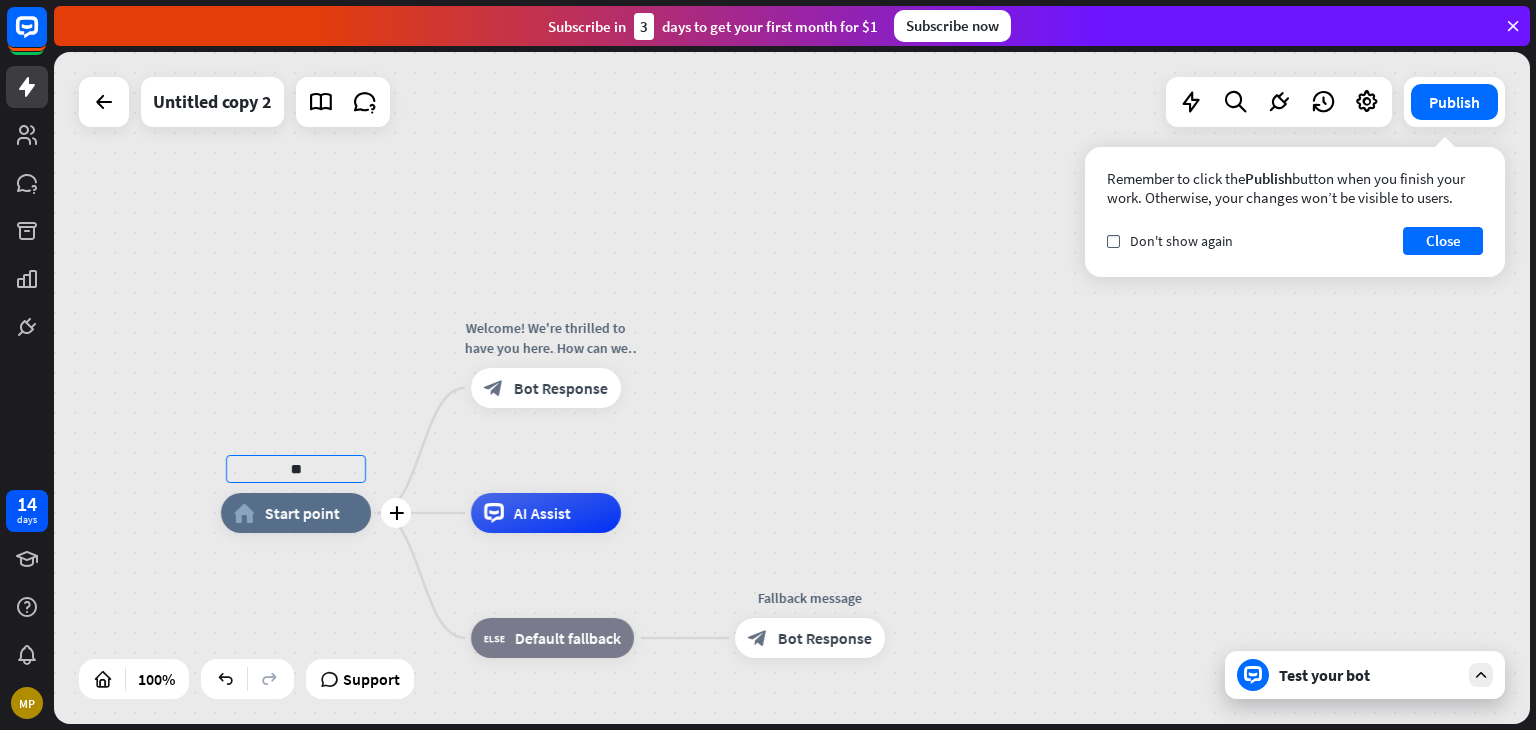 type on "**" 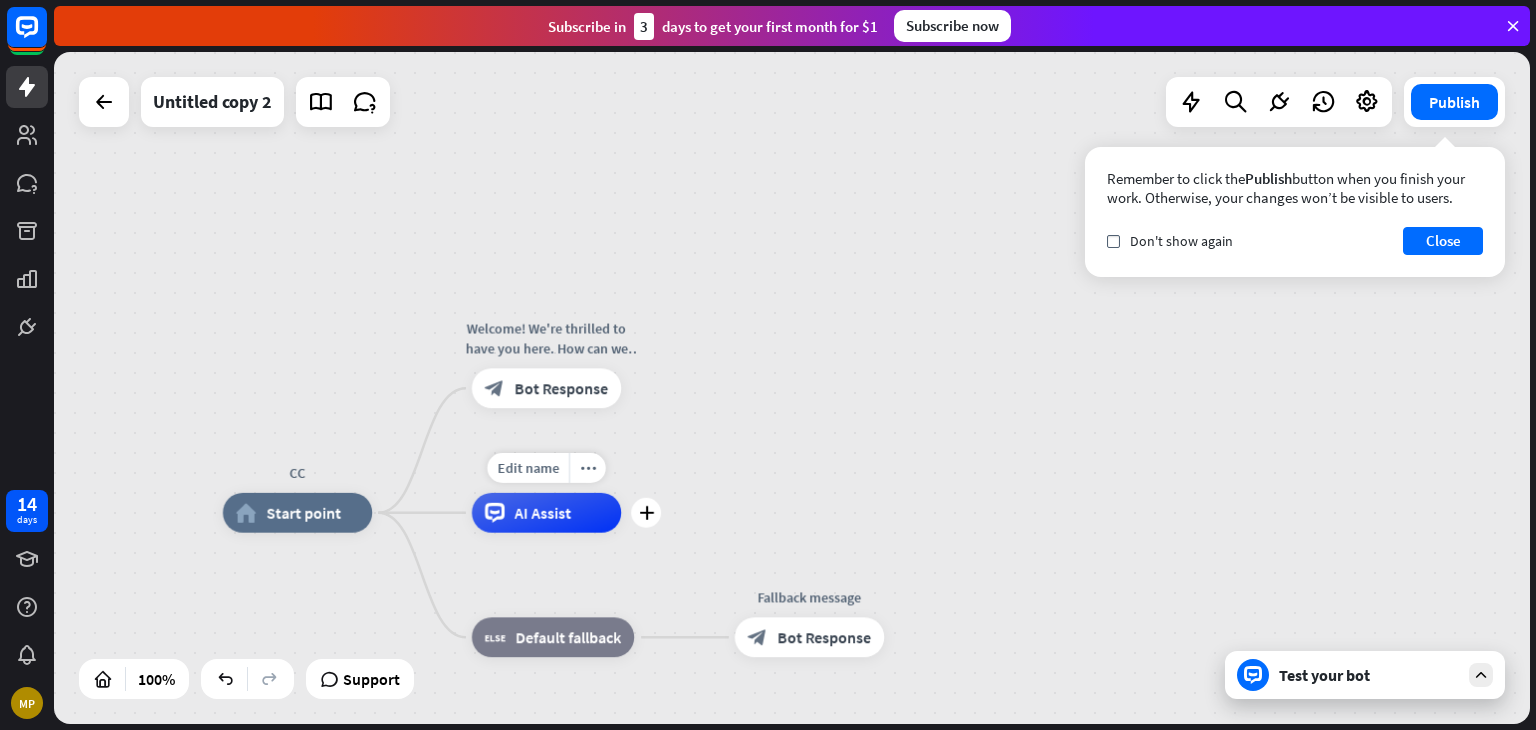 click on "AI Assist" at bounding box center (543, 513) 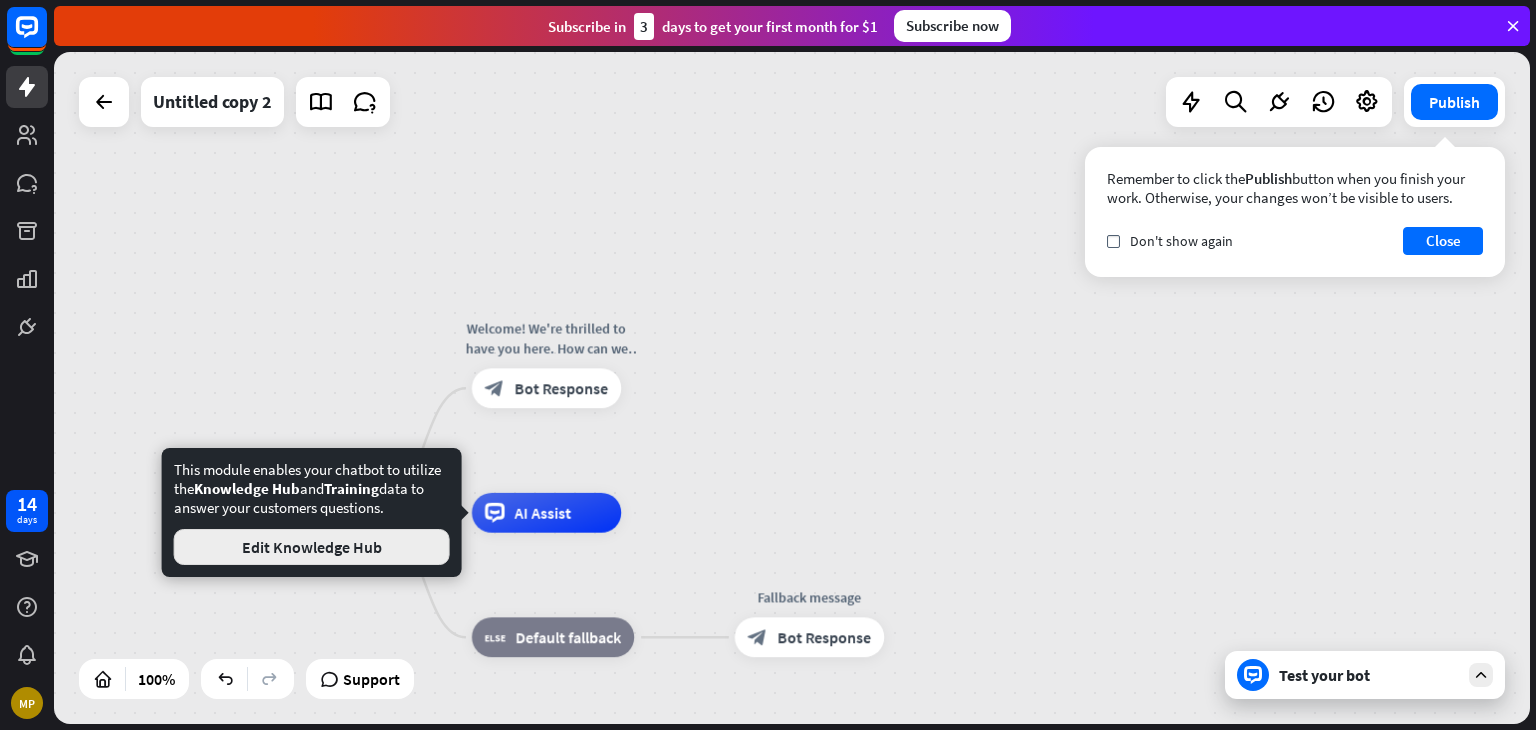click on "Edit Knowledge Hub" at bounding box center [312, 547] 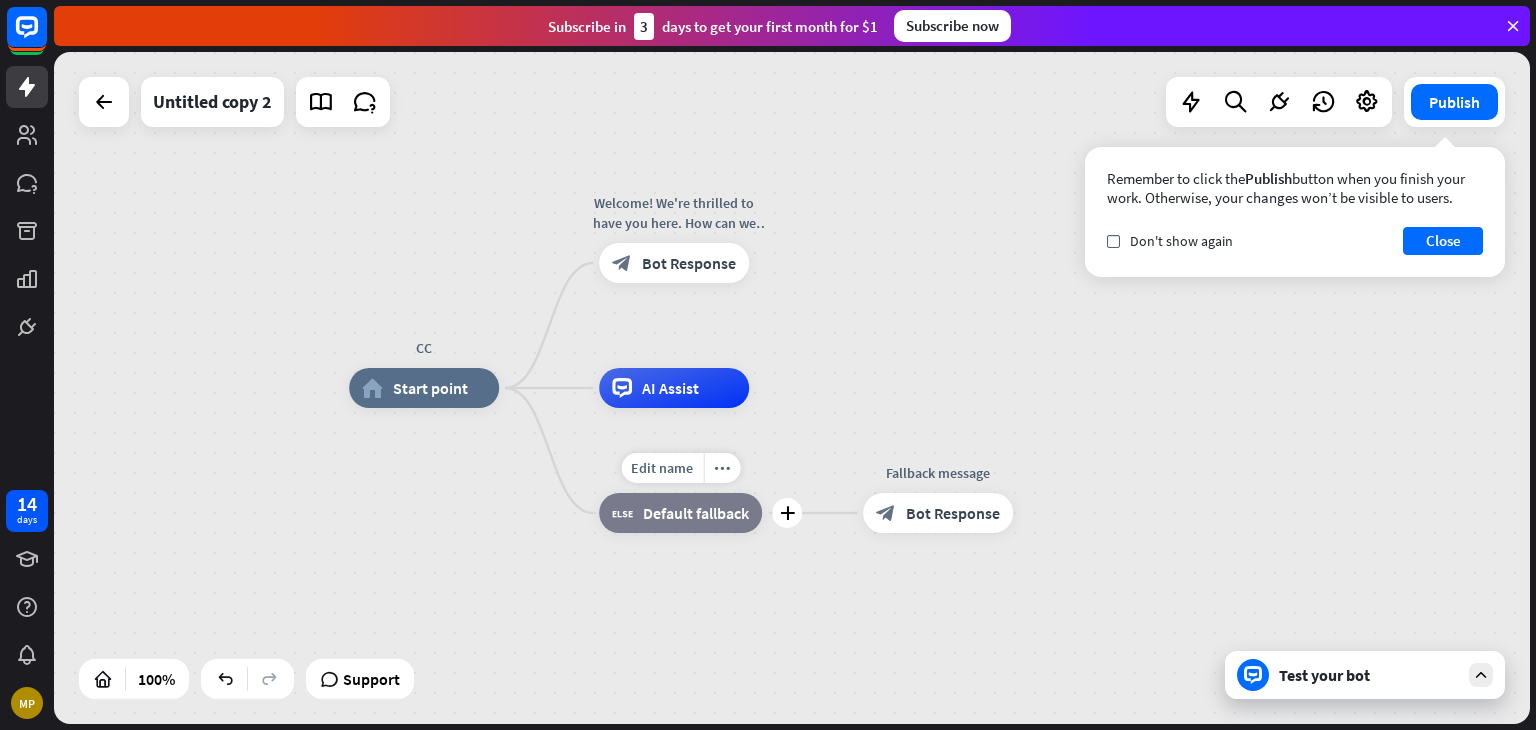 click on "Default fallback" at bounding box center (696, 513) 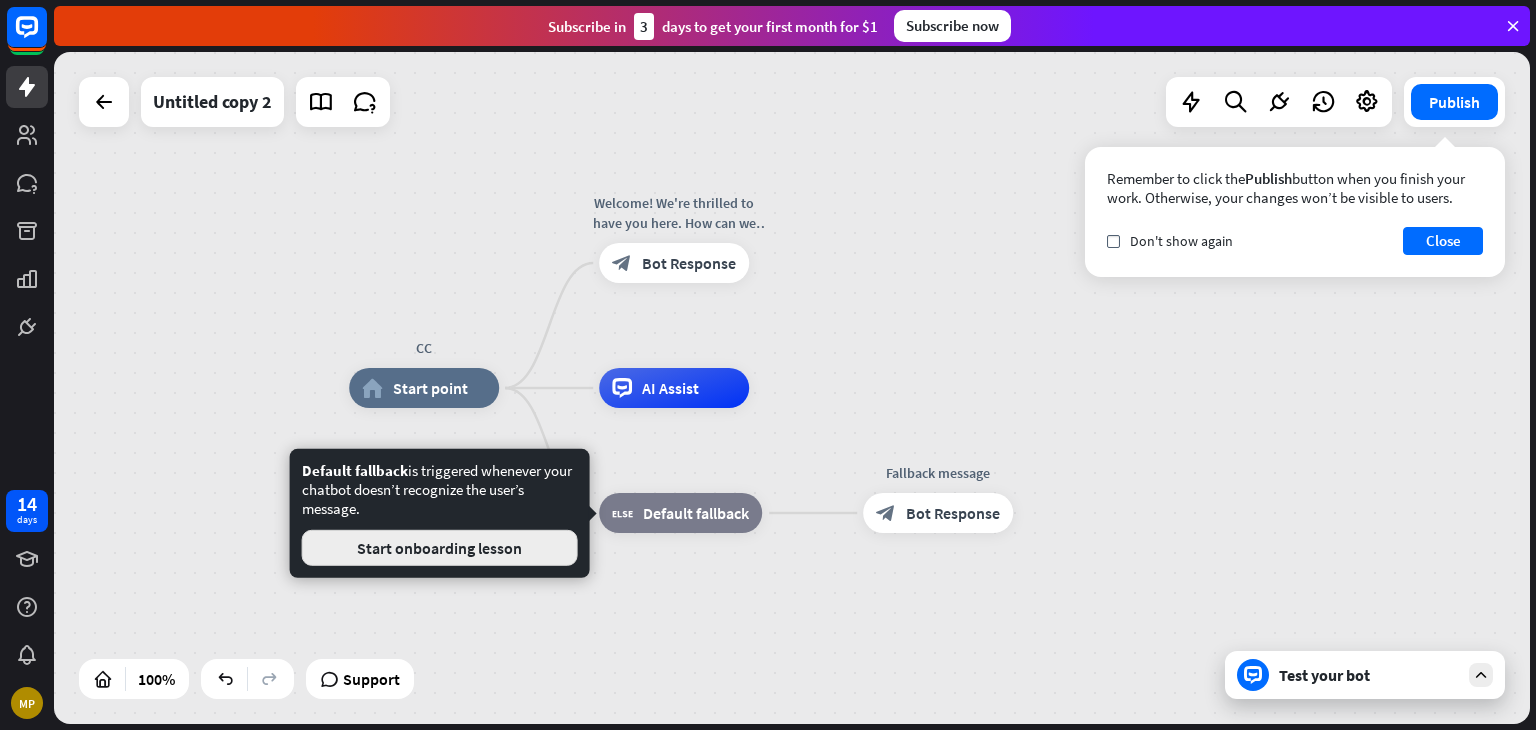 click on "Start onboarding lesson" at bounding box center (440, 548) 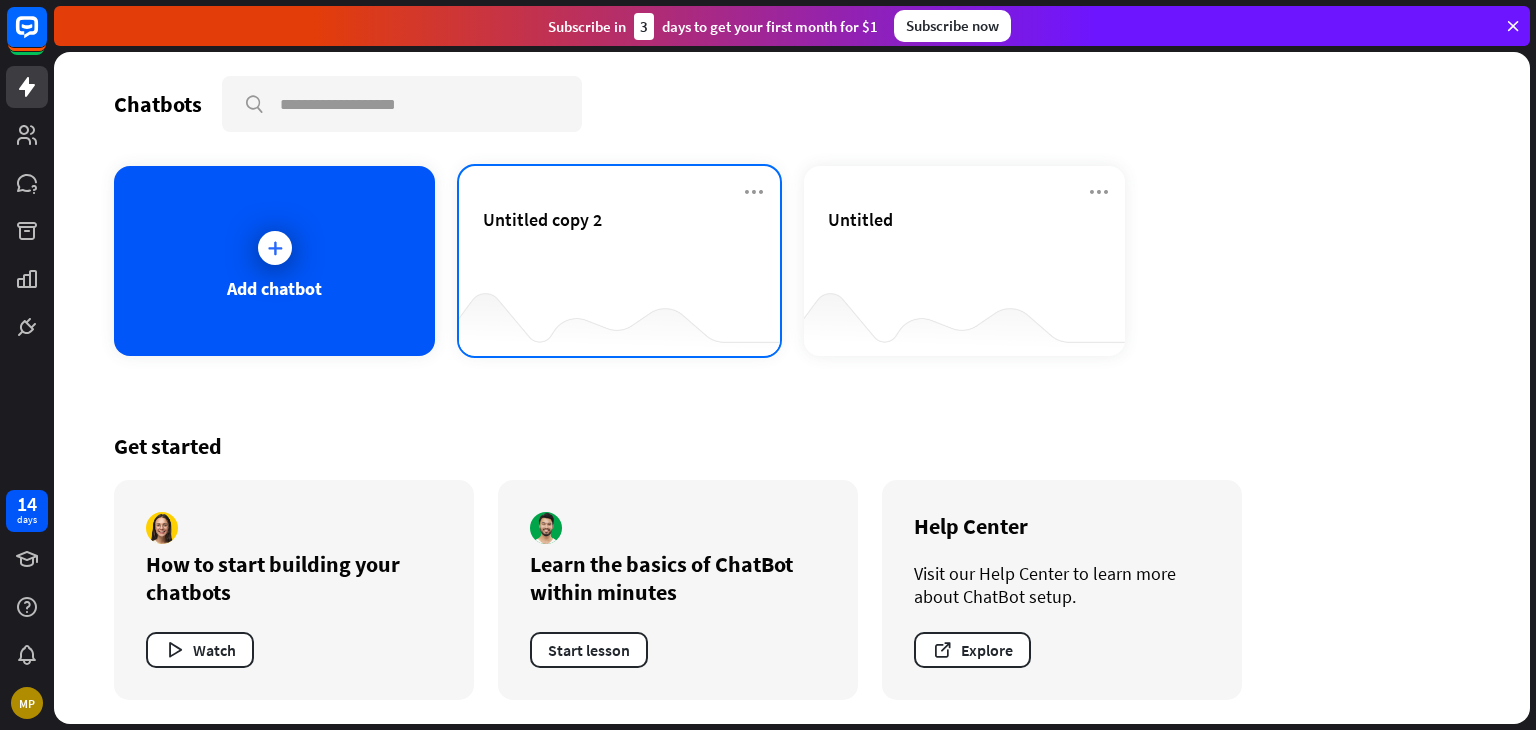 click at bounding box center (619, 316) 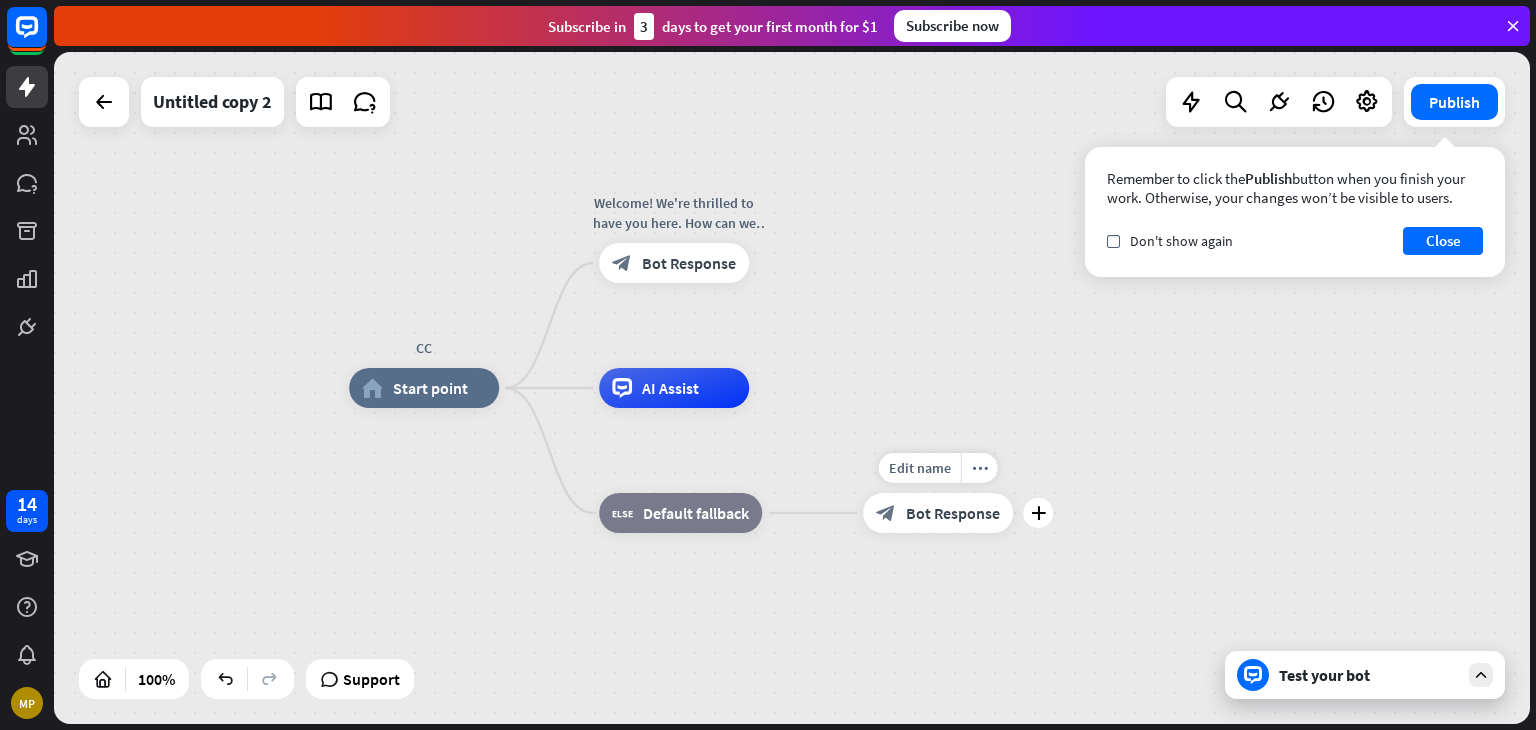 click on "block_bot_response   Bot Response" at bounding box center (938, 513) 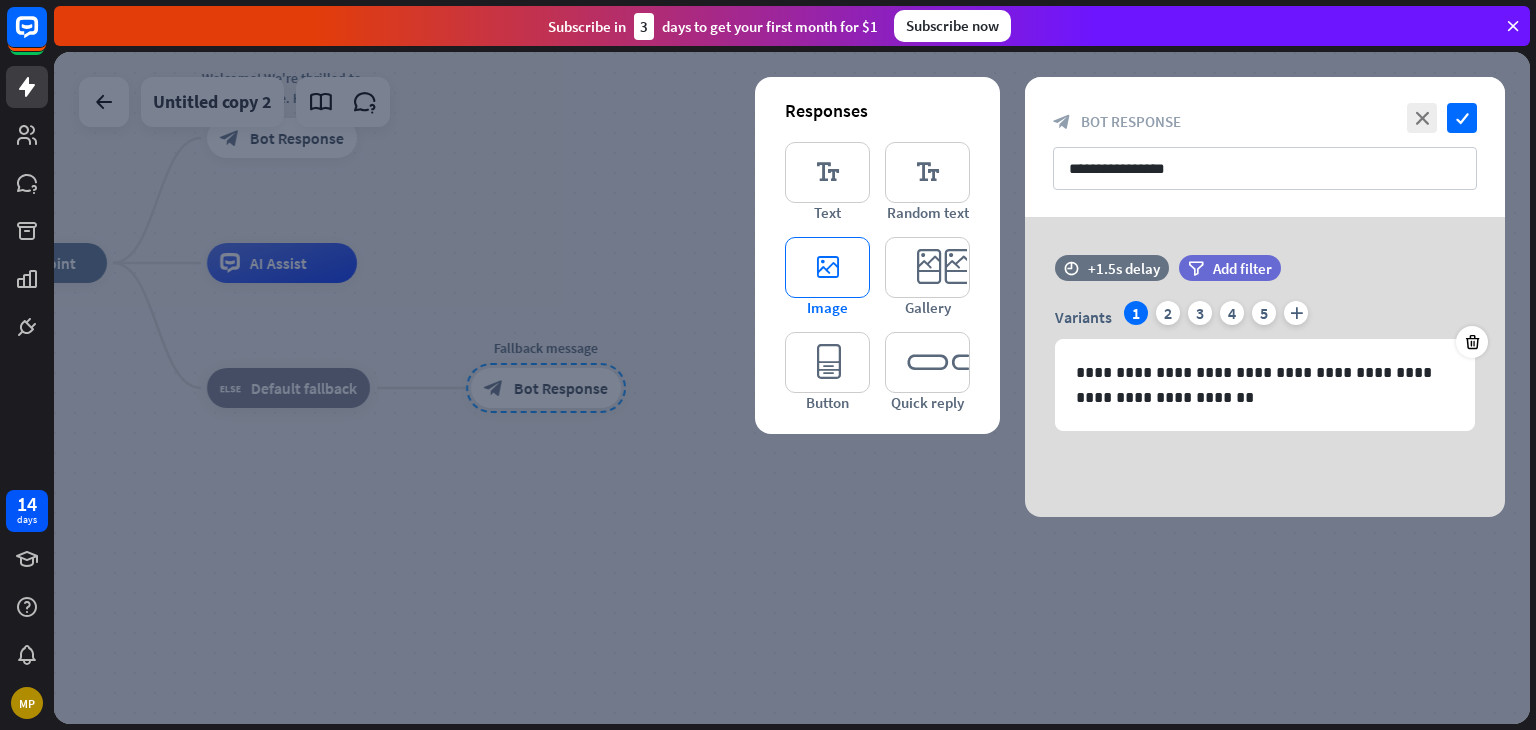 click on "editor_image" at bounding box center [827, 267] 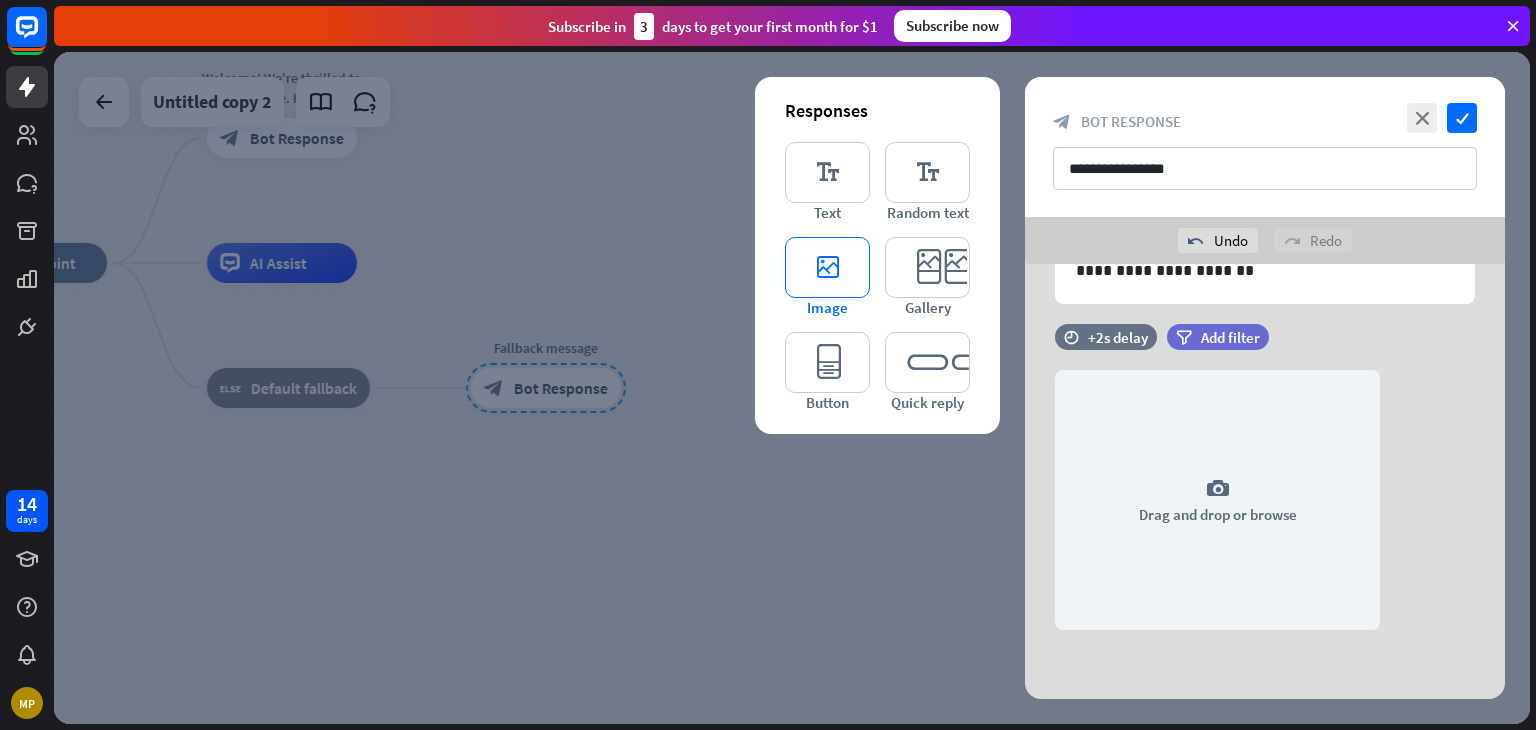 scroll, scrollTop: 175, scrollLeft: 0, axis: vertical 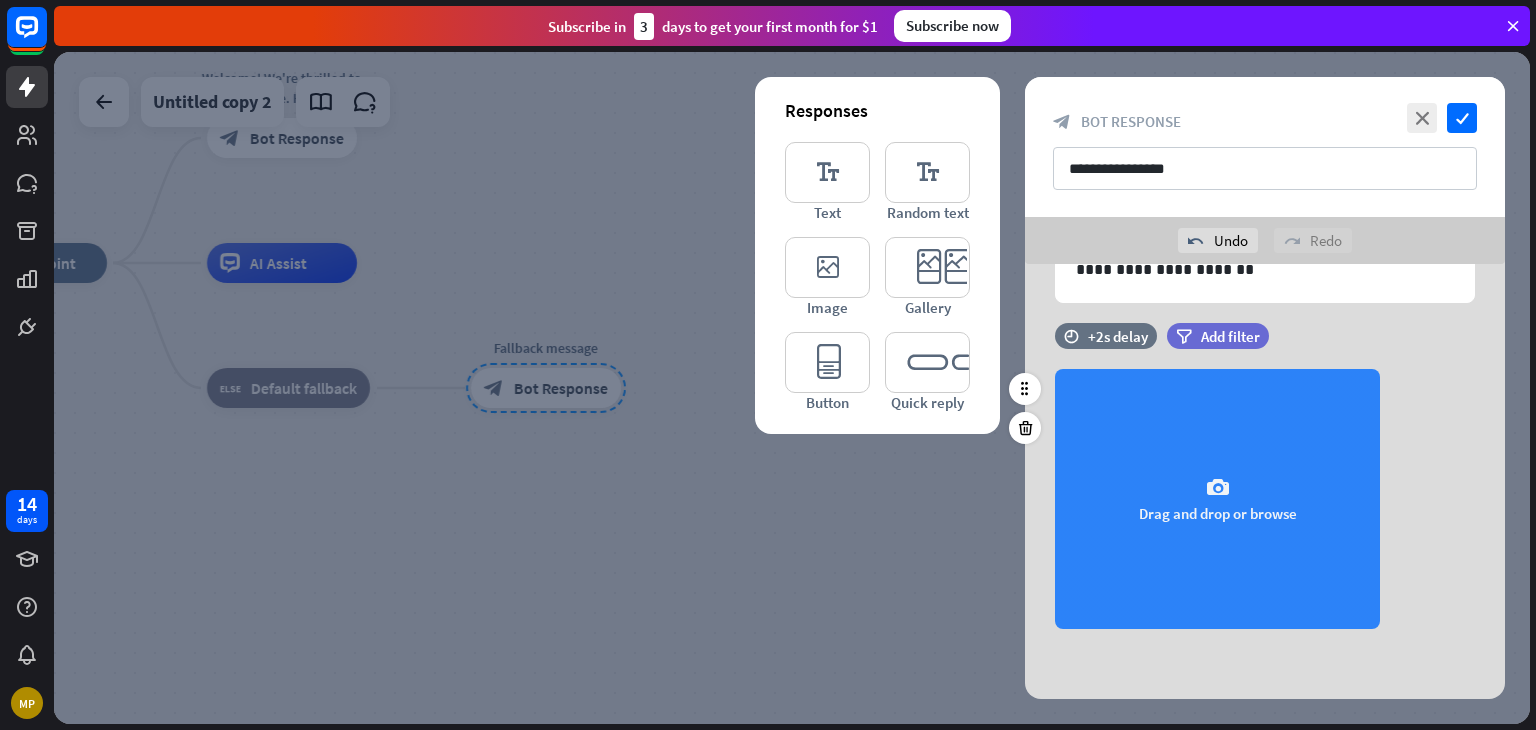 click on "camera" at bounding box center (1218, 488) 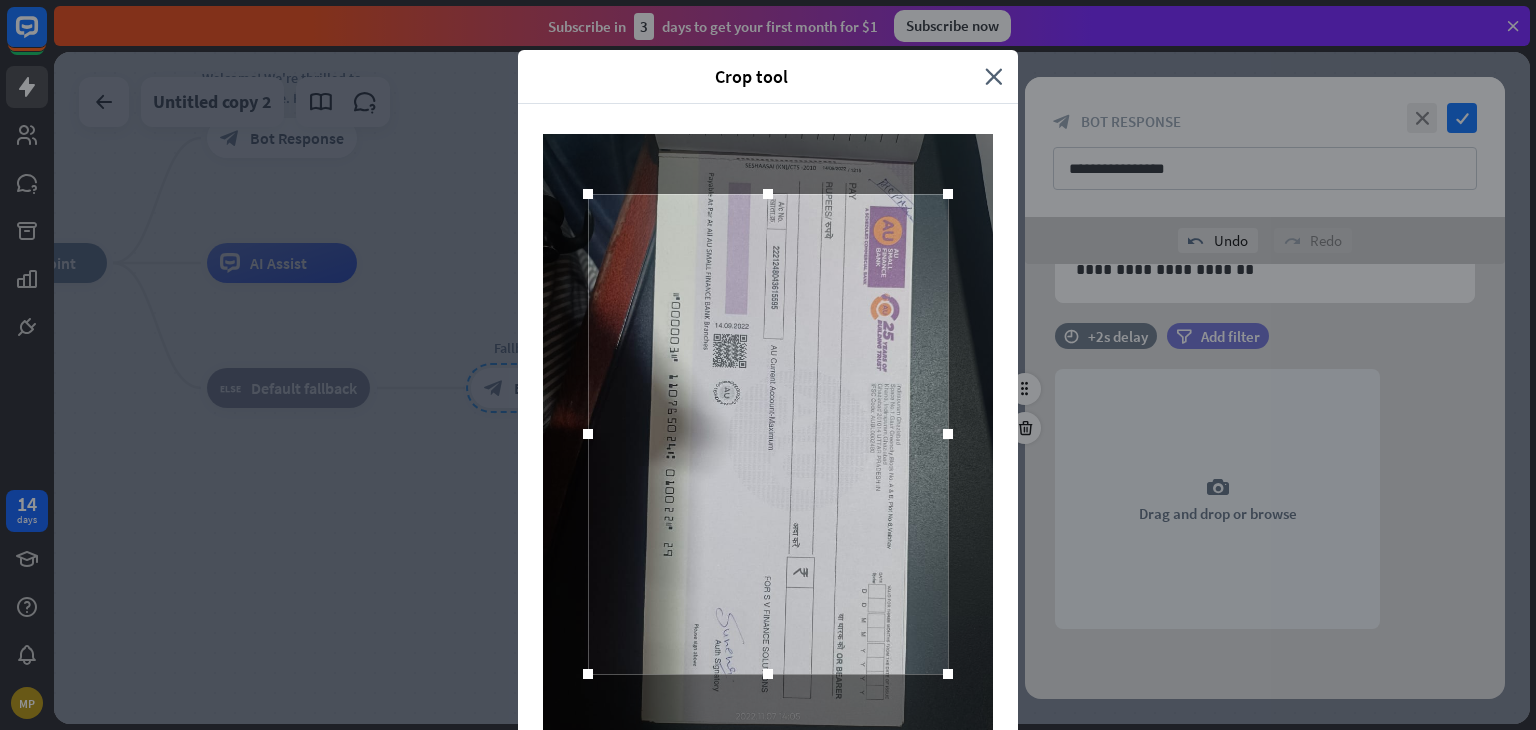 click at bounding box center (768, 194) 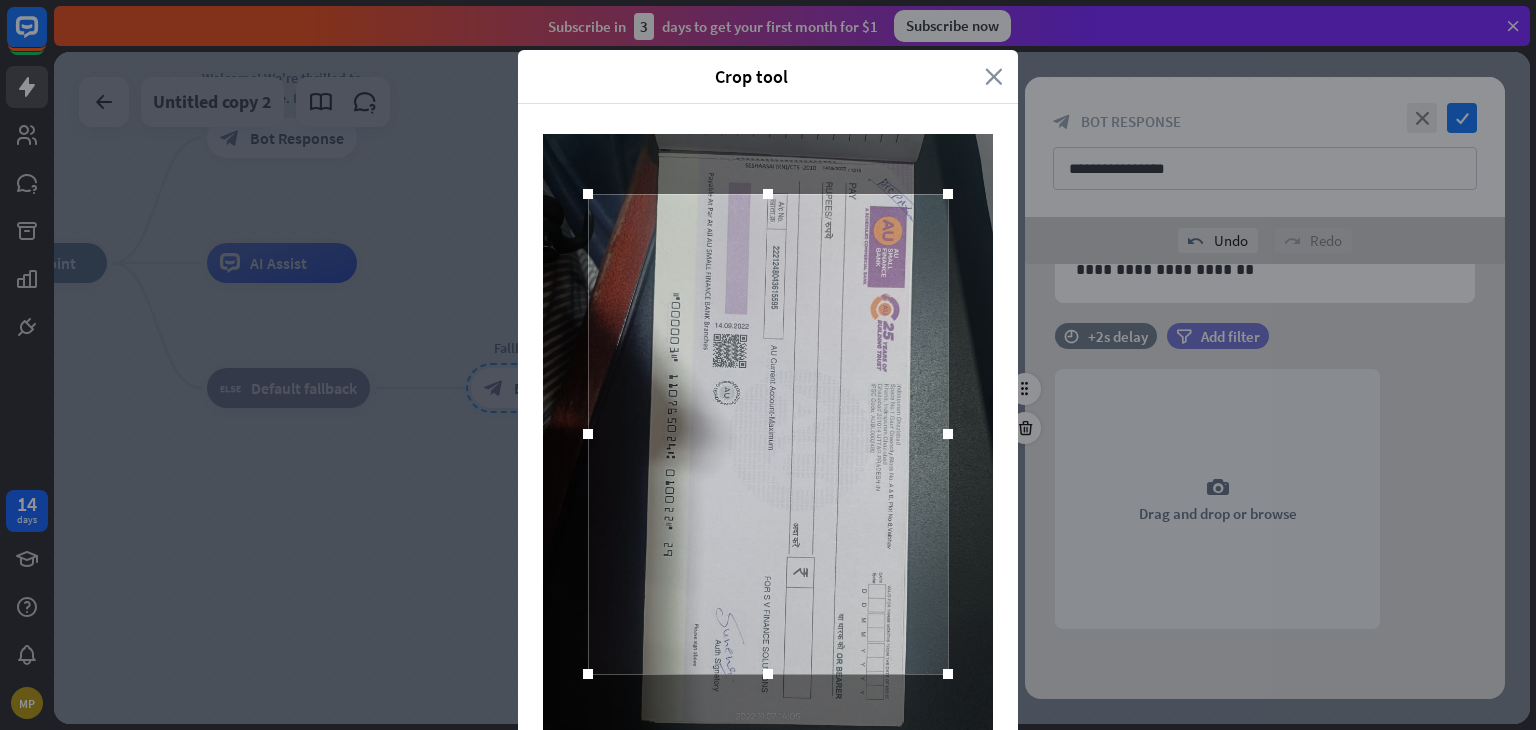 click on "close" at bounding box center [994, 76] 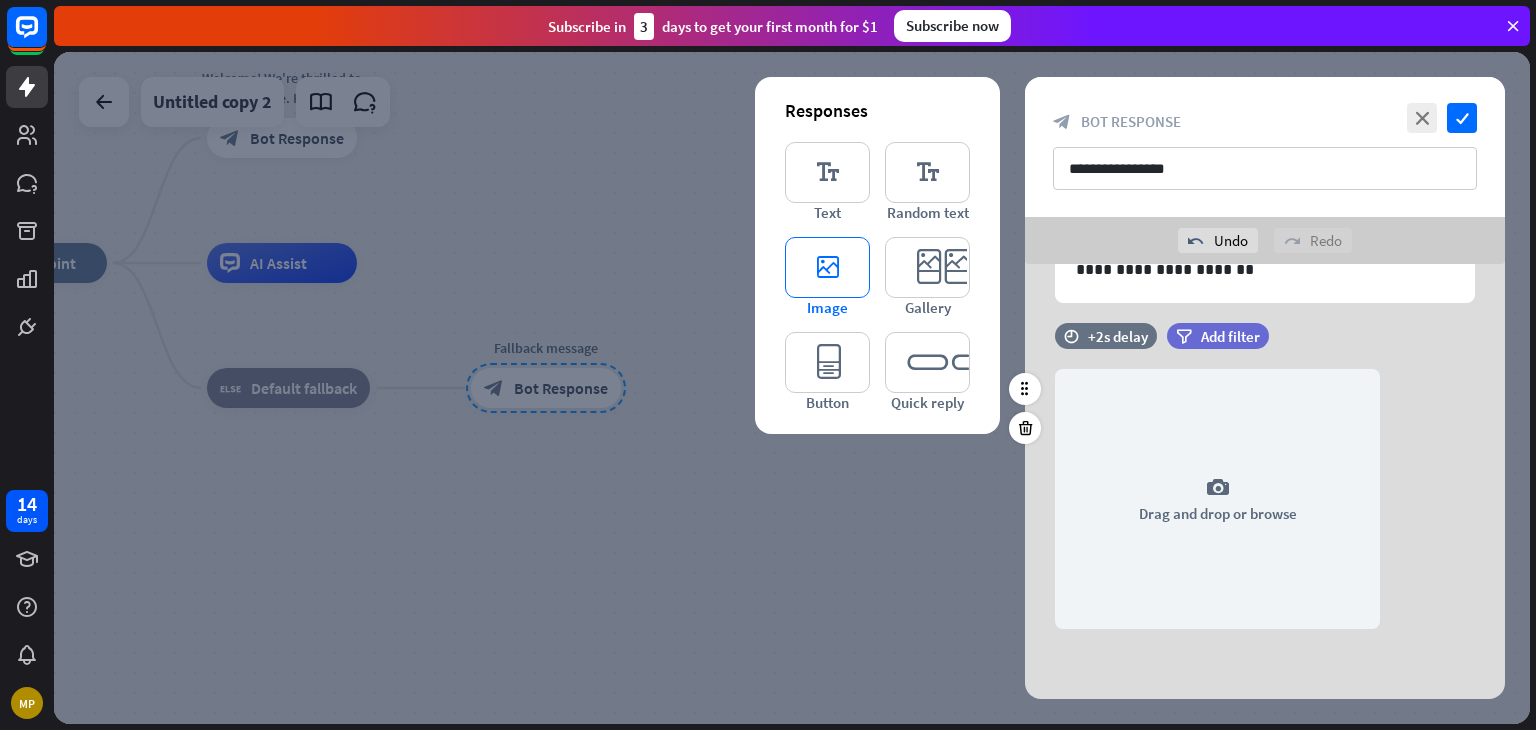 click on "editor_image" at bounding box center [827, 267] 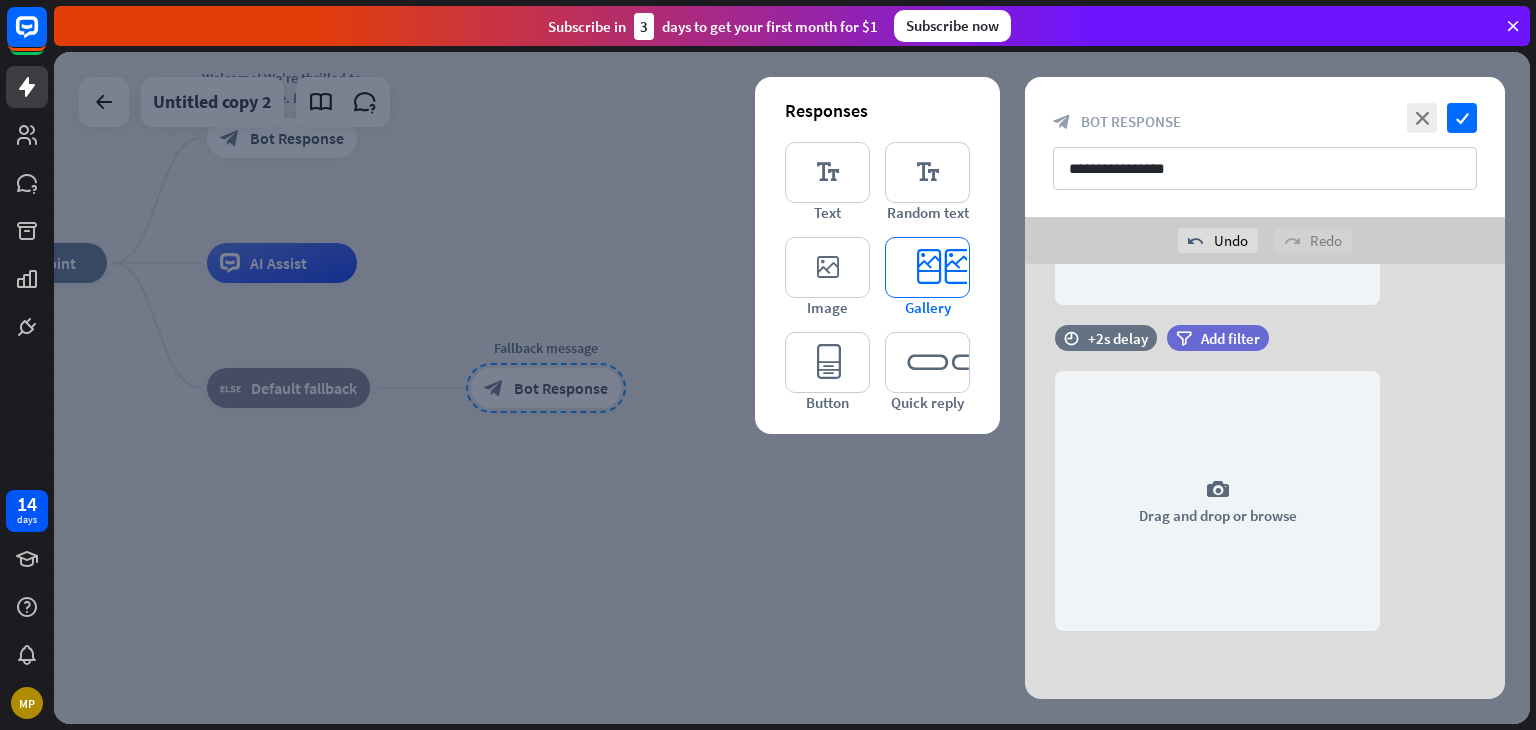 scroll, scrollTop: 500, scrollLeft: 0, axis: vertical 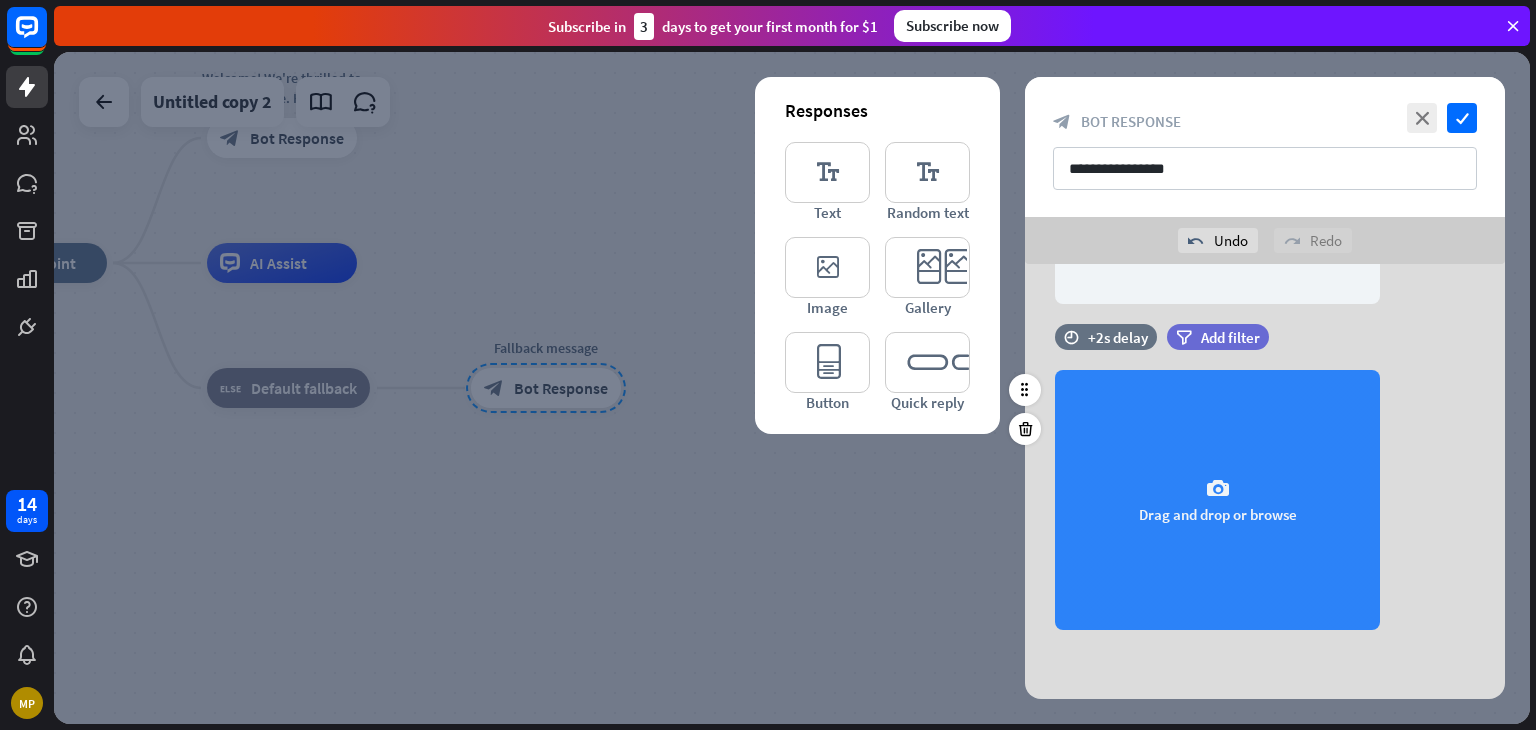 click on "camera
Drag and drop or browse" at bounding box center (1217, 500) 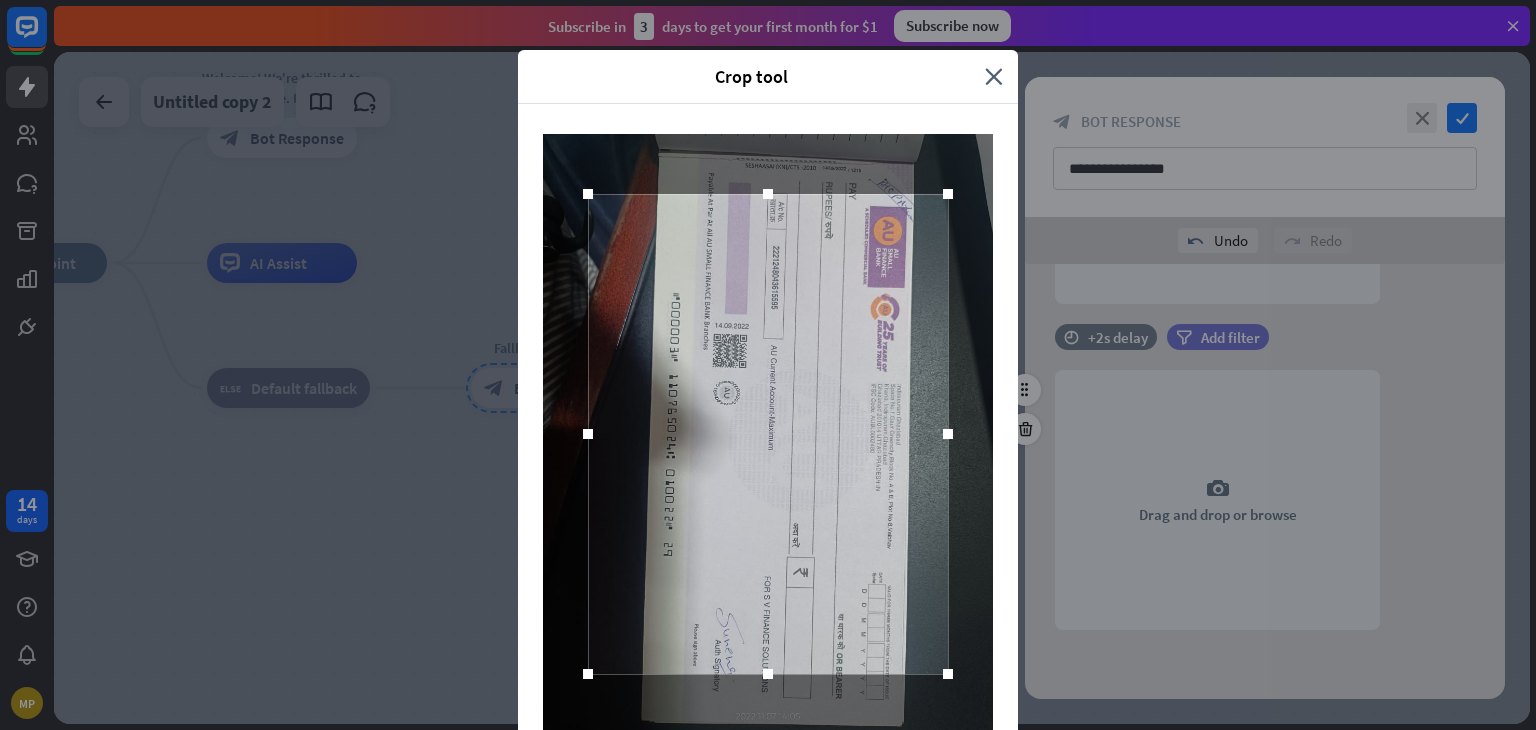 click at bounding box center [768, 434] 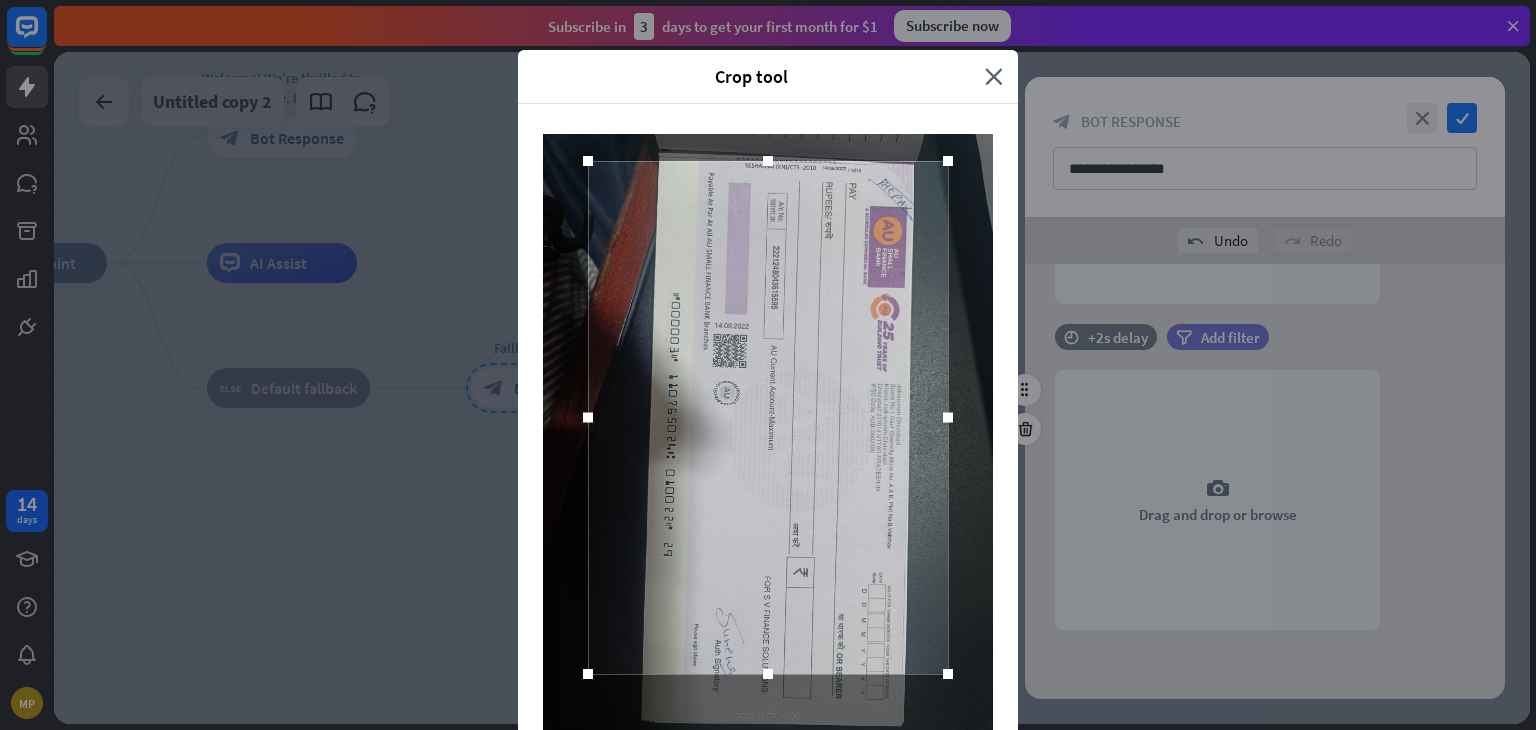 drag, startPoint x: 763, startPoint y: 194, endPoint x: 762, endPoint y: 161, distance: 33.01515 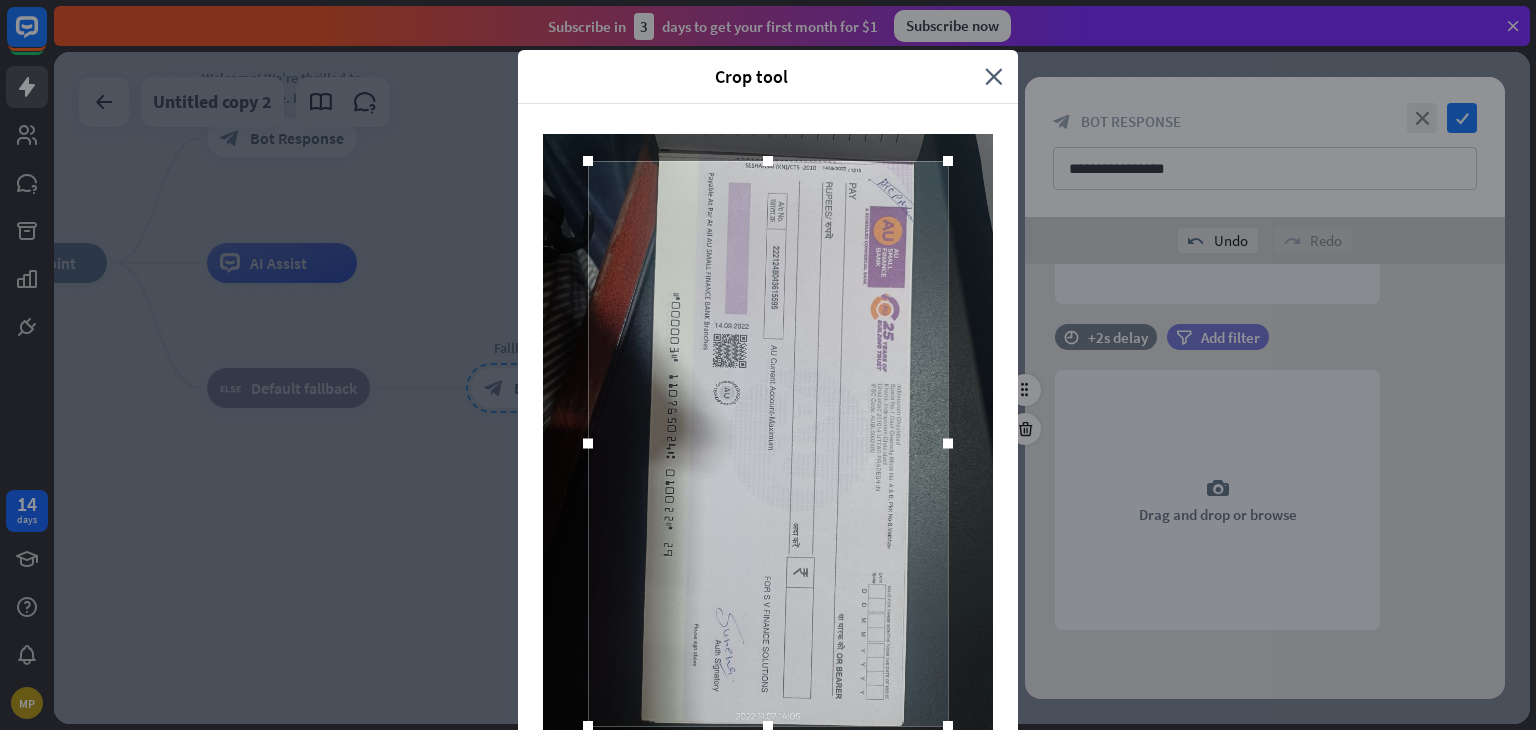 drag, startPoint x: 759, startPoint y: 672, endPoint x: 761, endPoint y: 724, distance: 52.03845 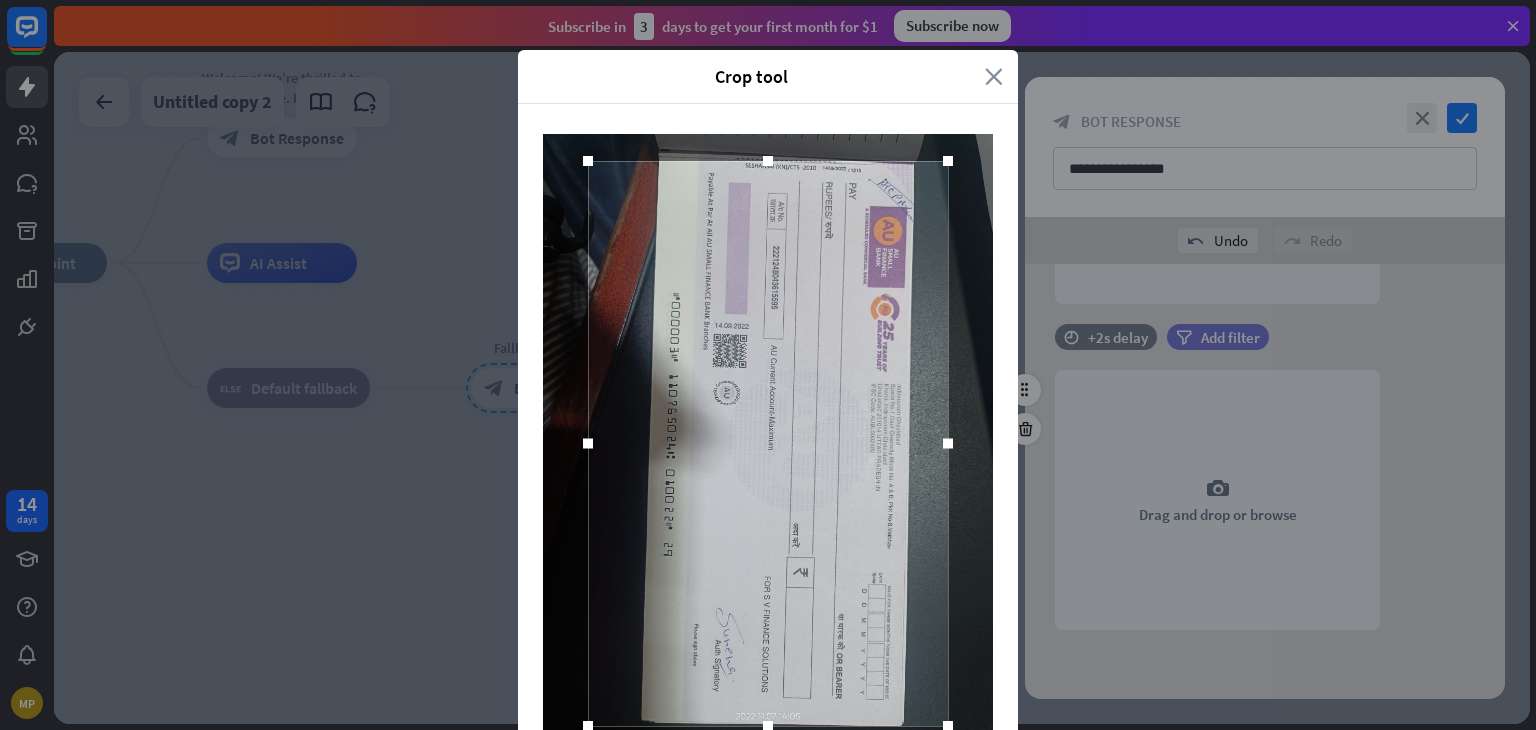 click on "close" at bounding box center [994, 76] 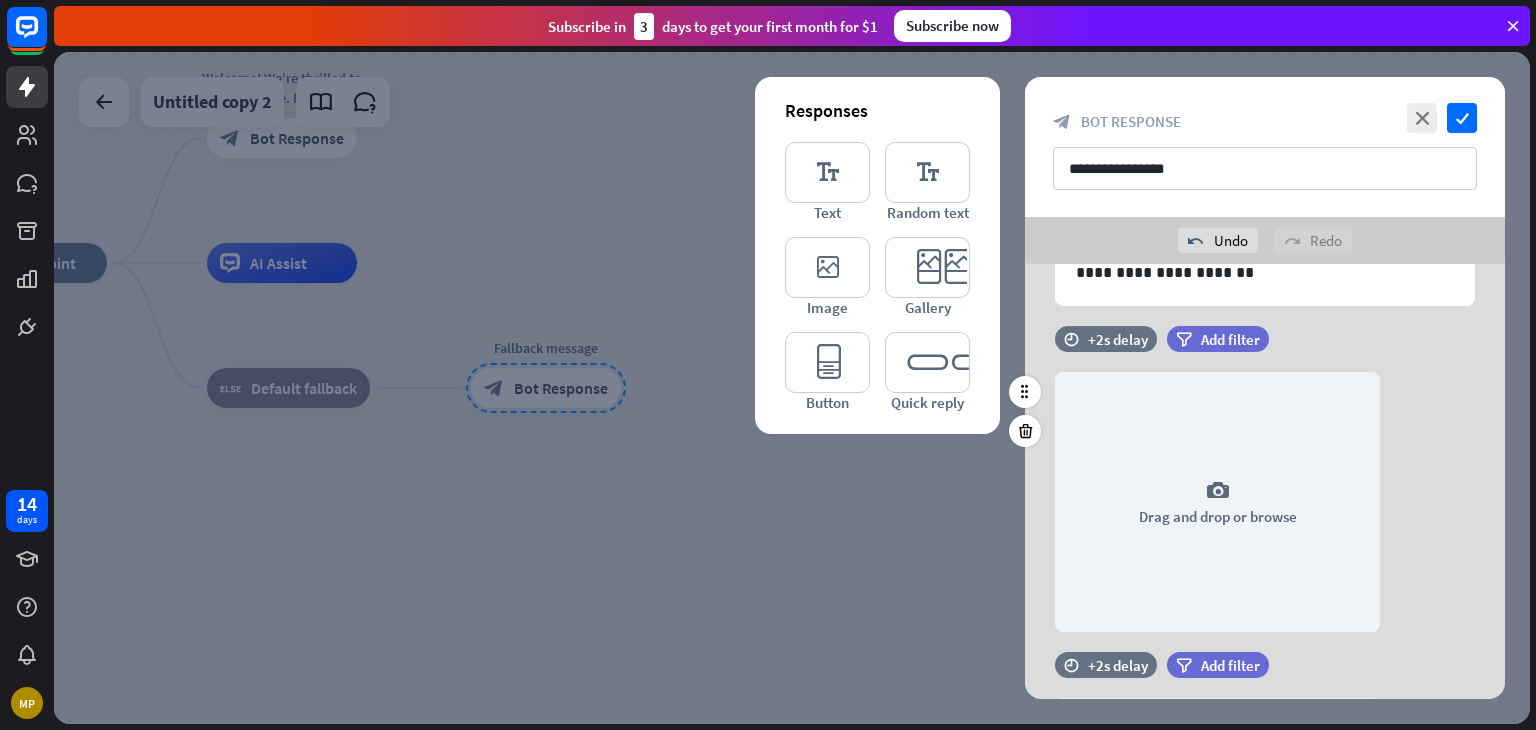 scroll, scrollTop: 0, scrollLeft: 0, axis: both 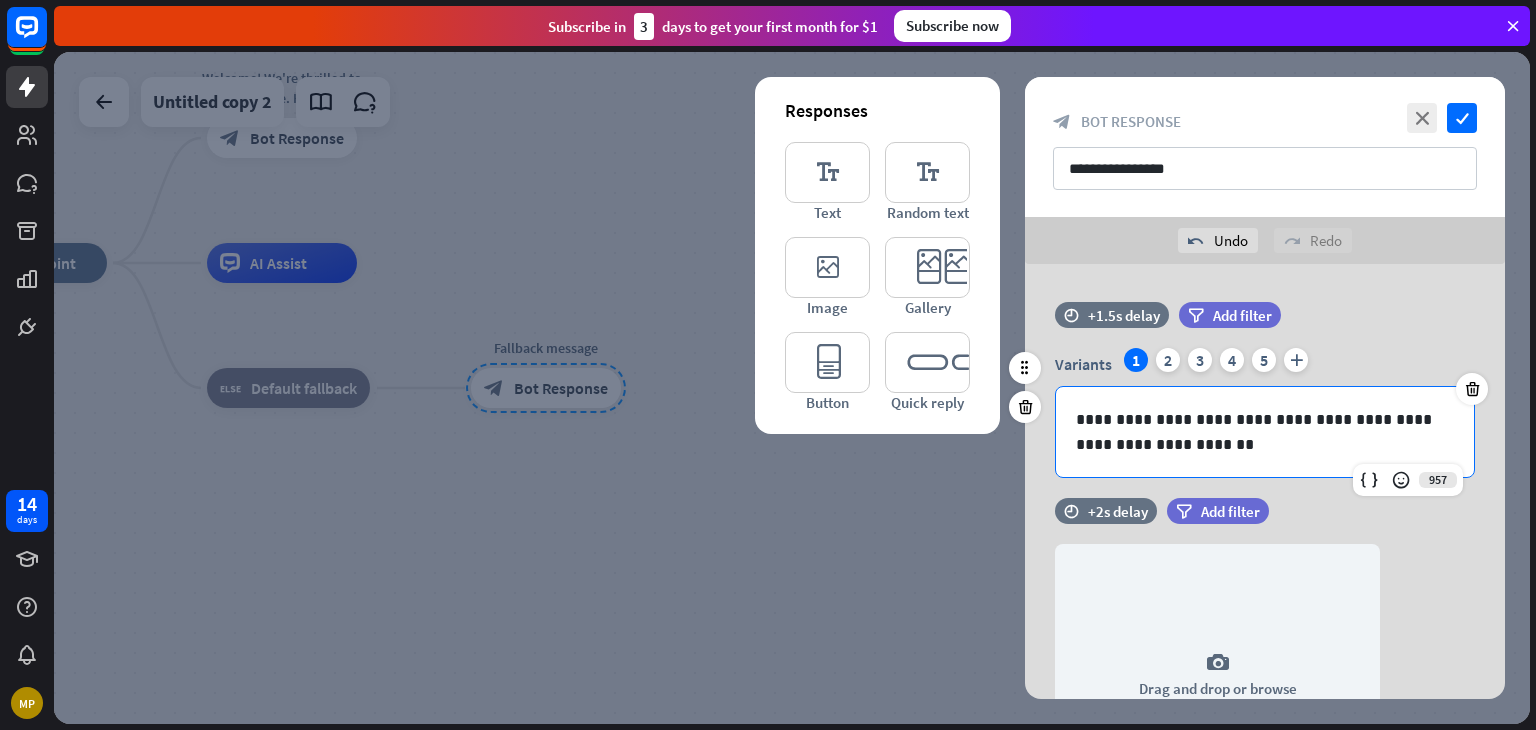 click on "**********" at bounding box center [1265, 432] 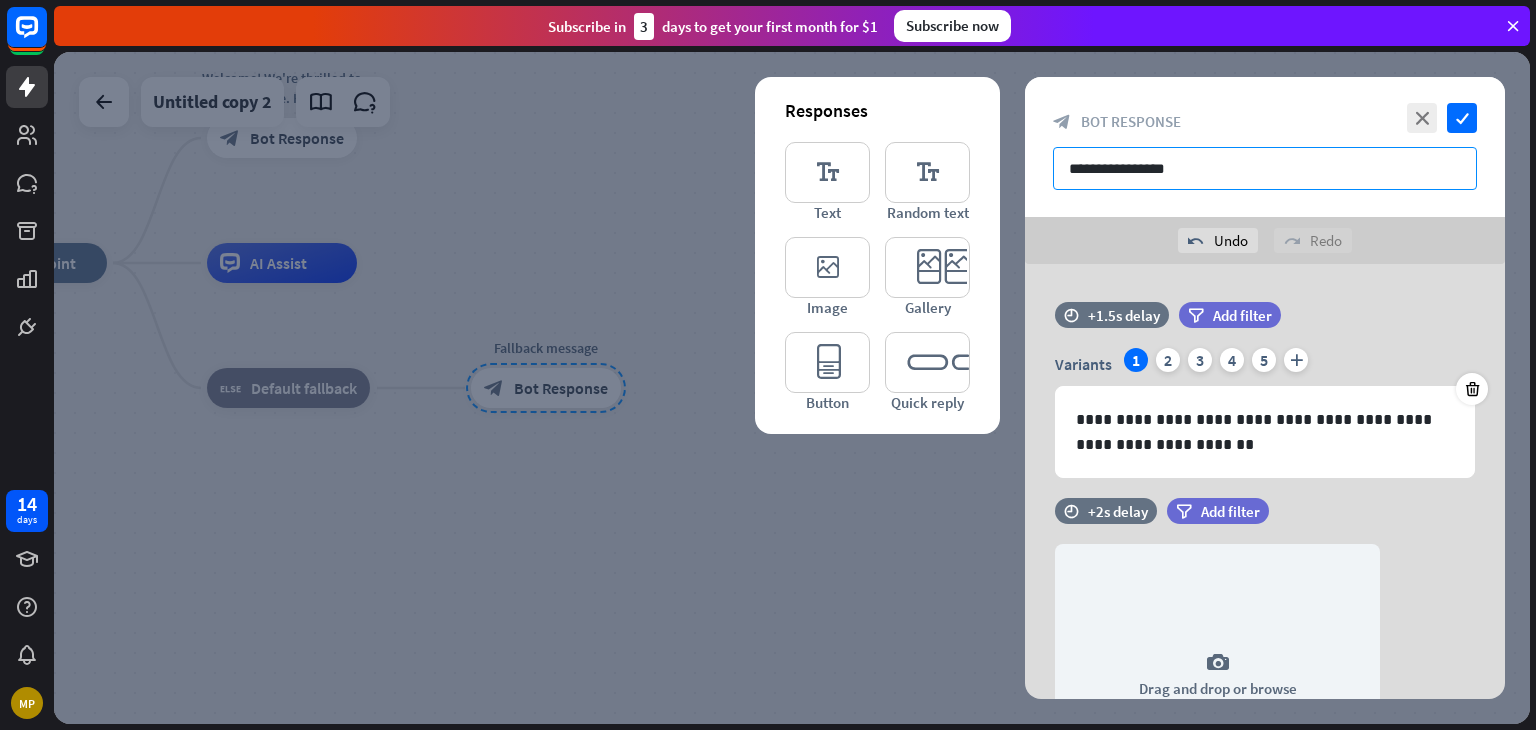 click on "**********" at bounding box center (1265, 168) 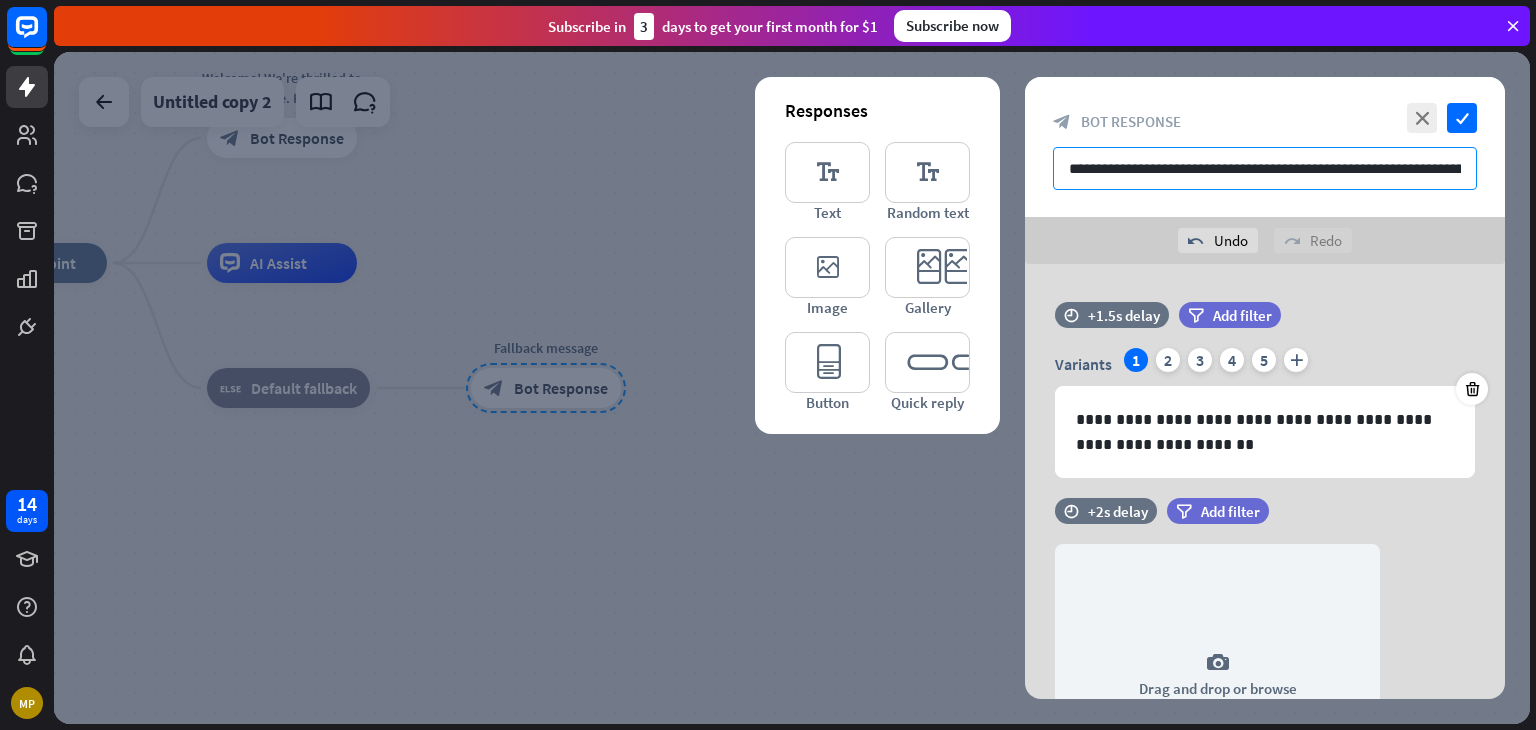scroll, scrollTop: 0, scrollLeft: 120, axis: horizontal 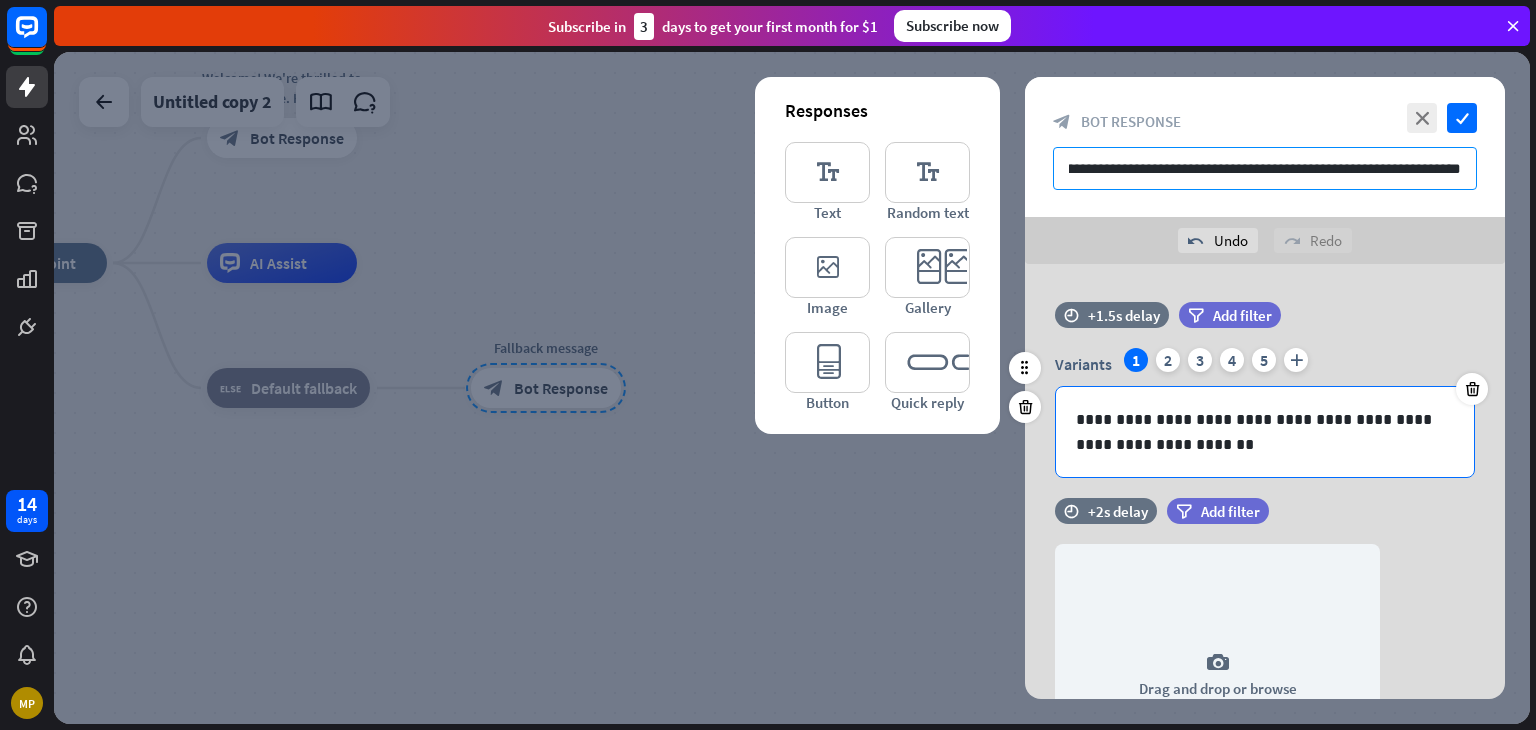 type on "**********" 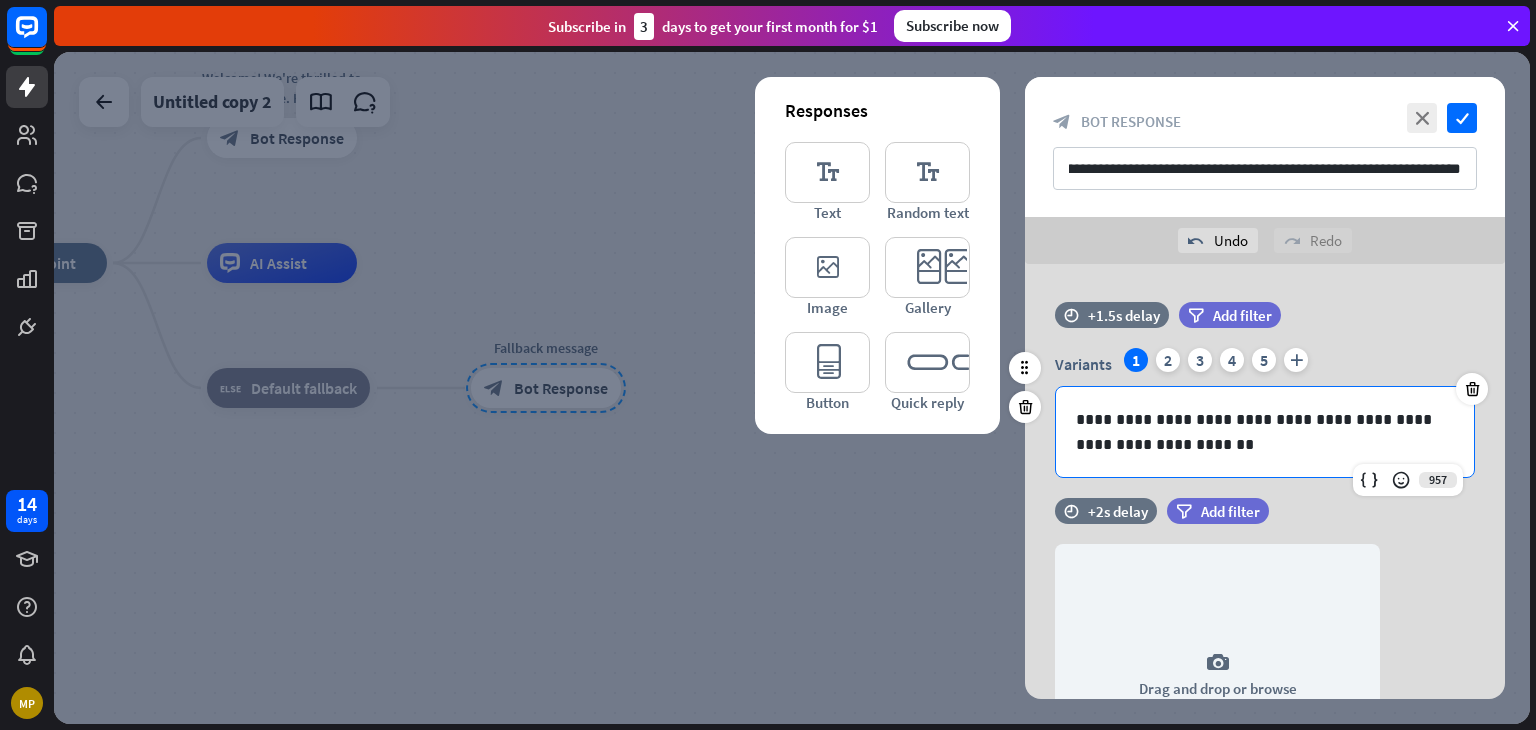 scroll, scrollTop: 0, scrollLeft: 0, axis: both 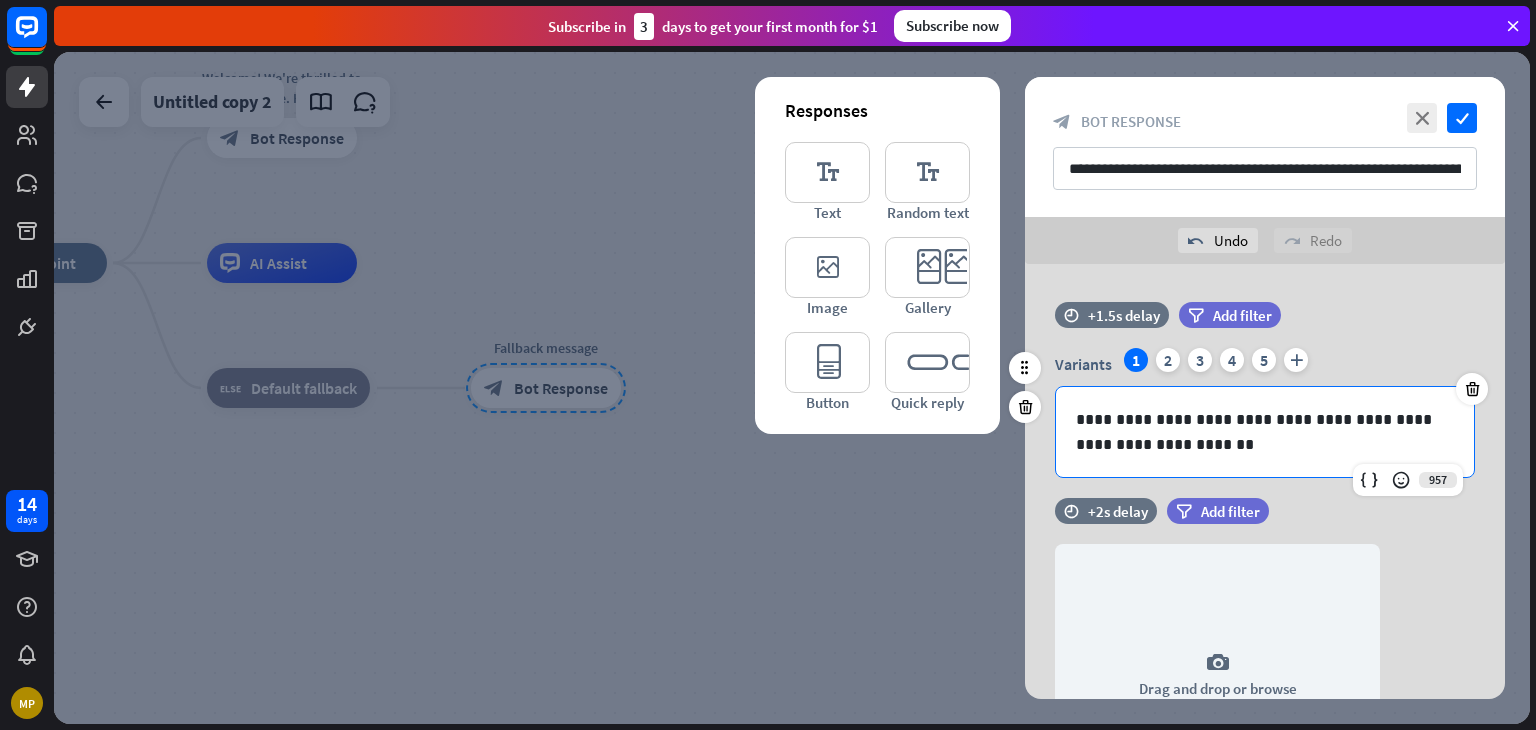 click on "**********" at bounding box center [1265, 432] 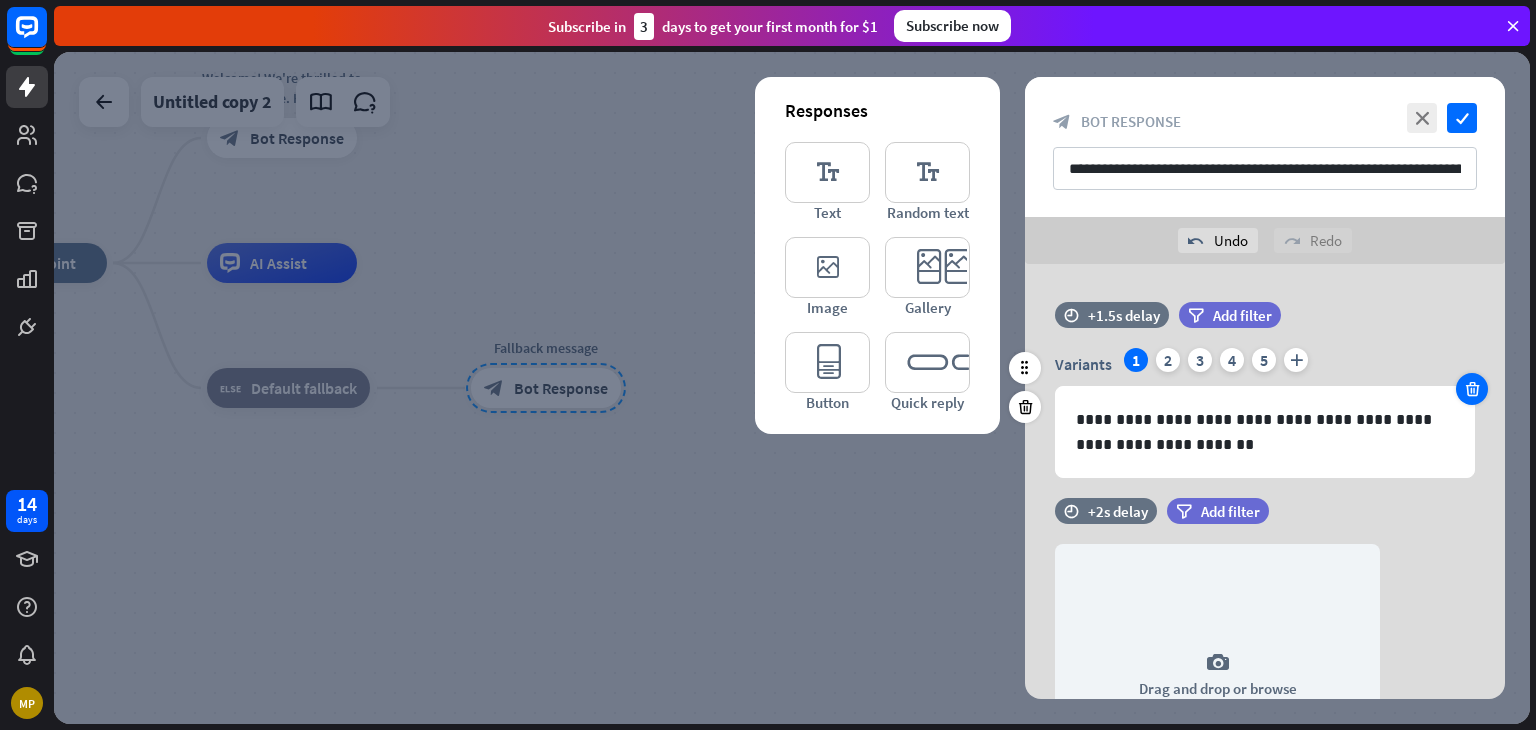click at bounding box center (1472, 389) 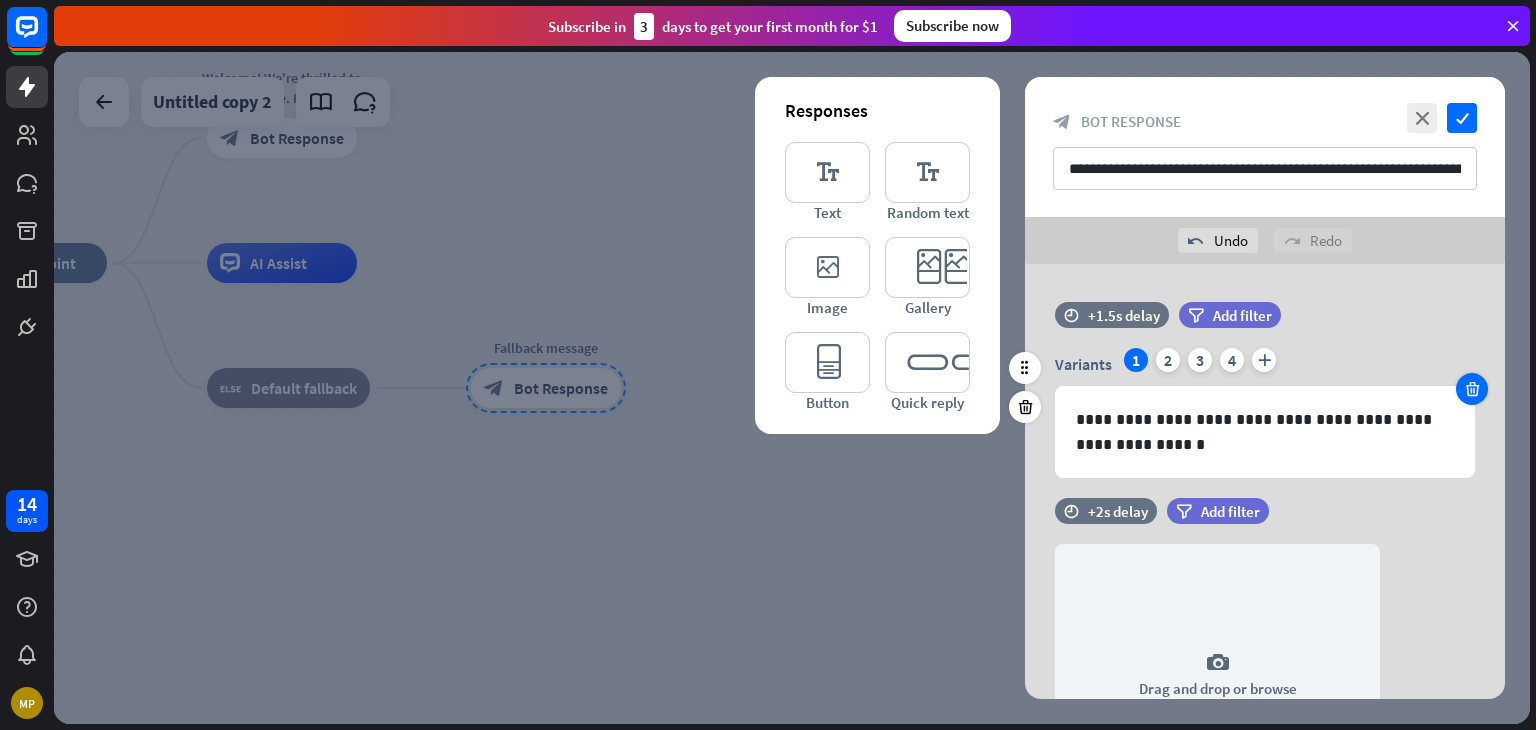 click at bounding box center [1472, 389] 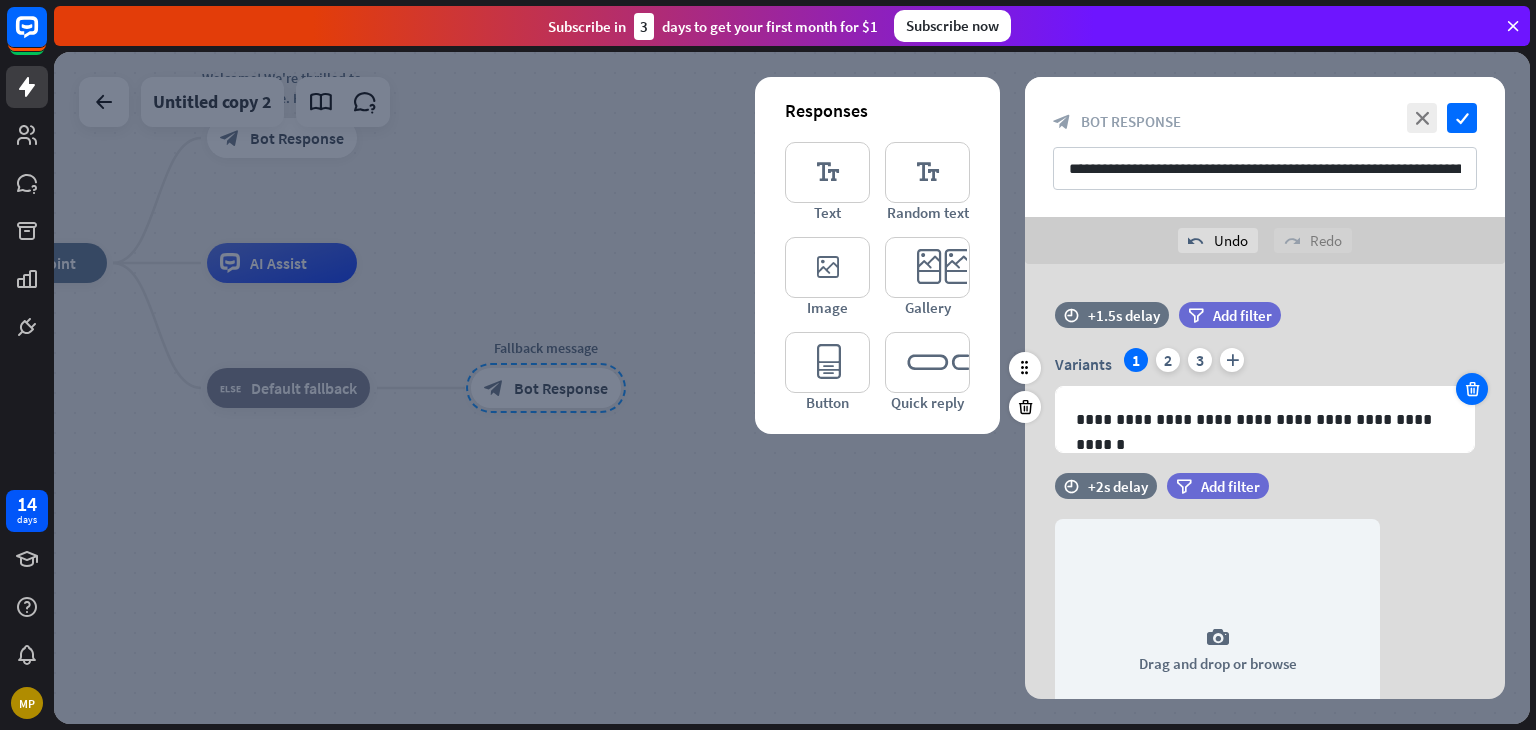 click at bounding box center (1472, 389) 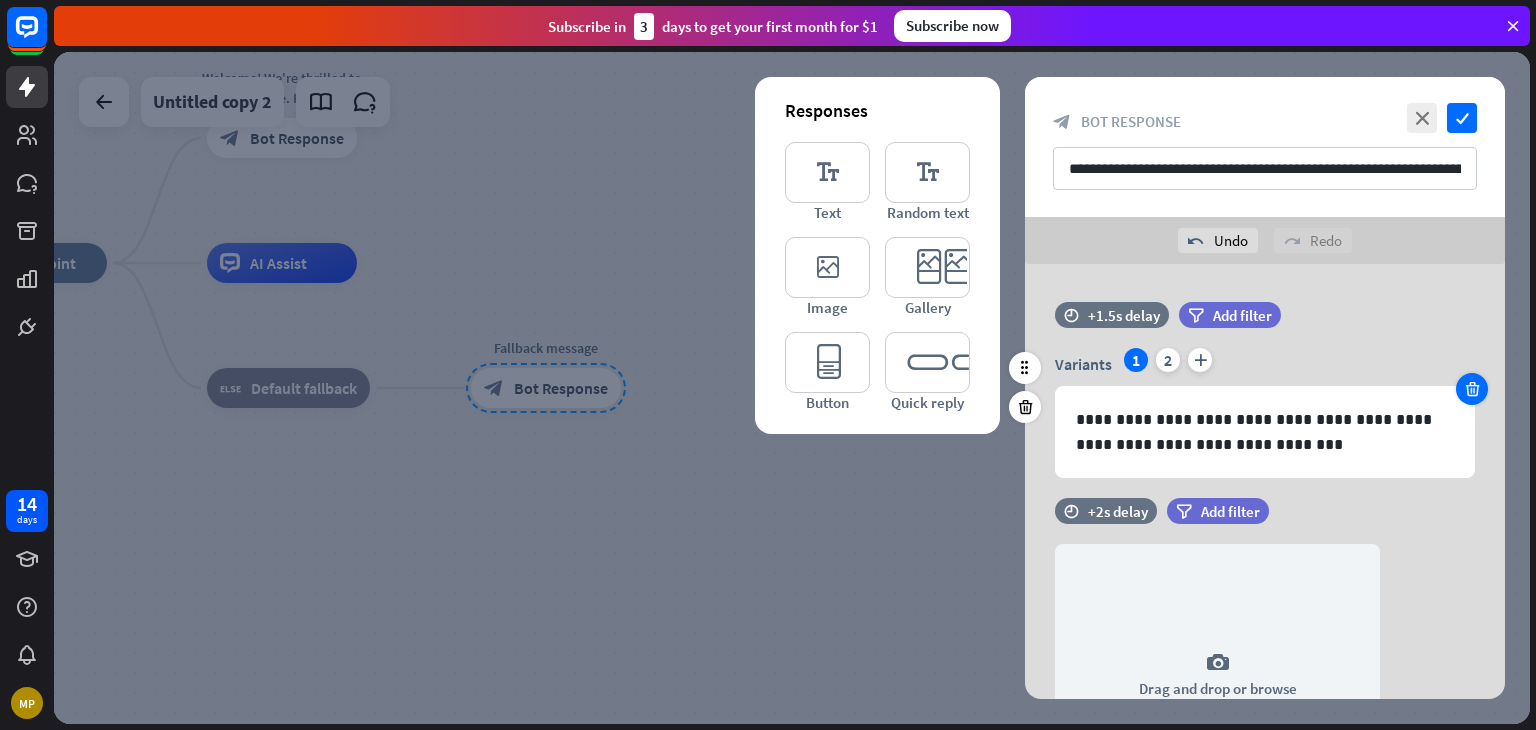 click at bounding box center [1472, 389] 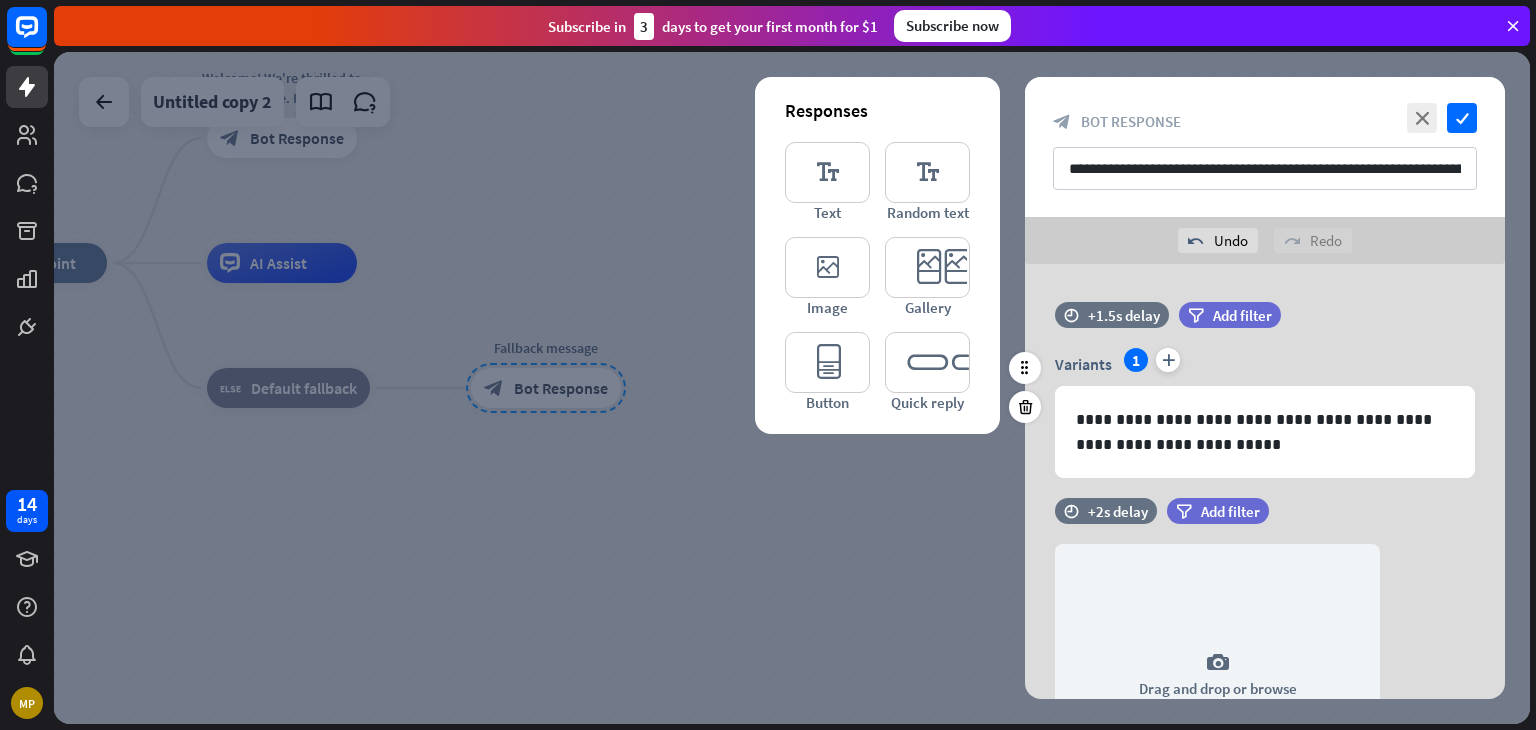 click on "**********" at bounding box center [1265, 413] 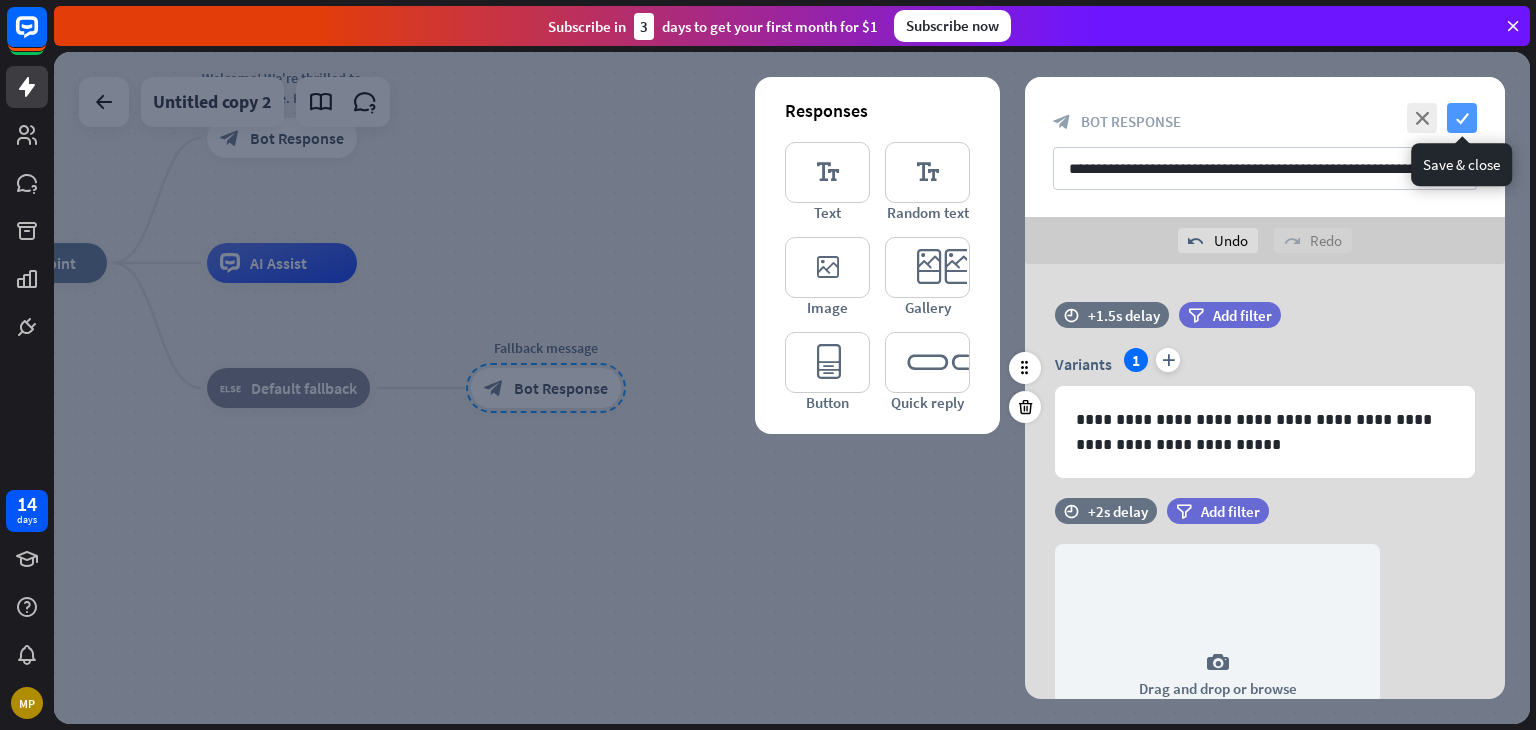 click on "check" at bounding box center [1462, 118] 